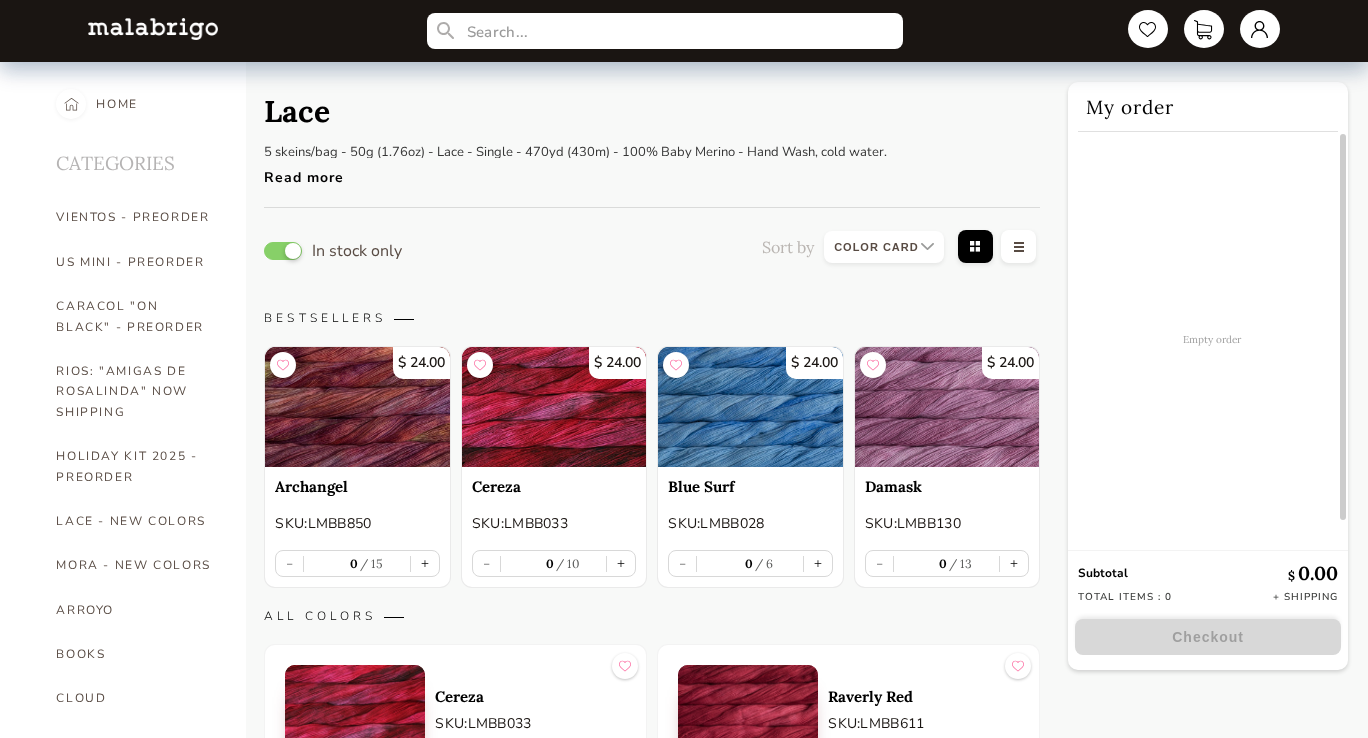 select on "INDEX" 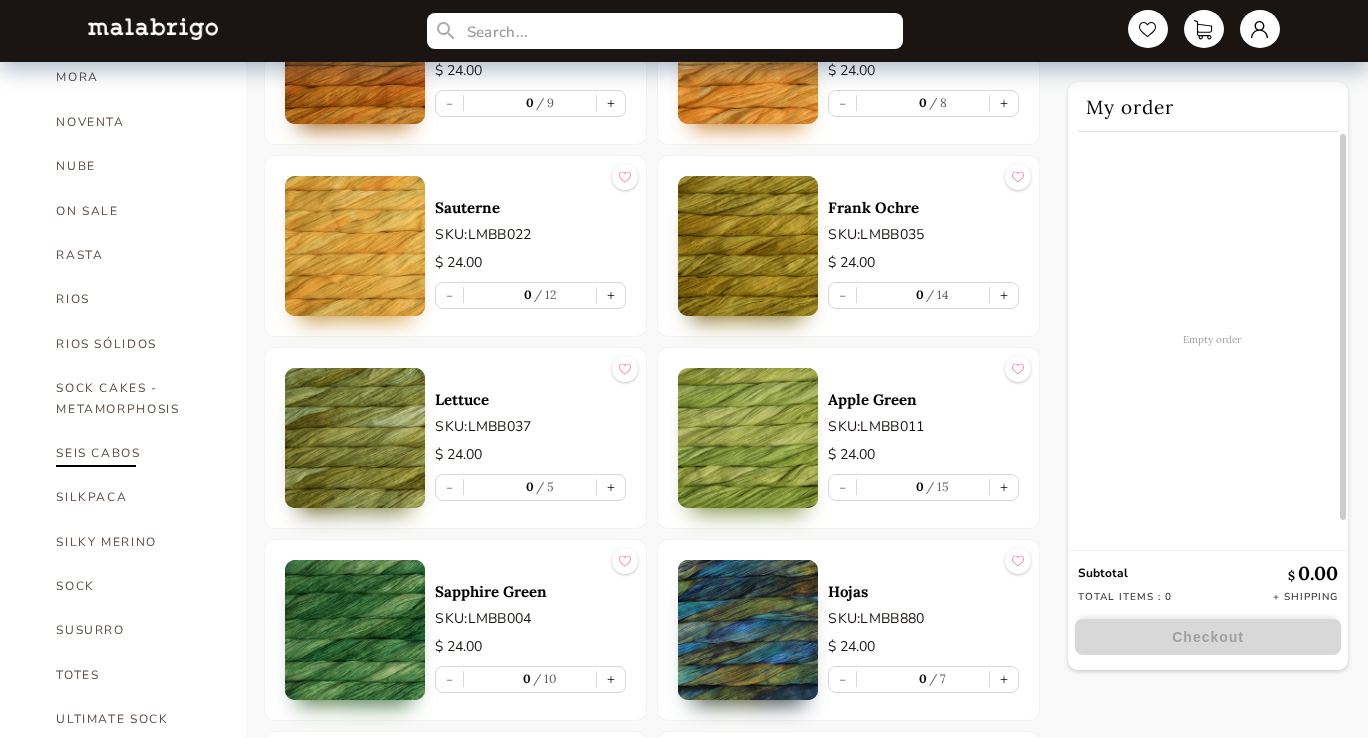 scroll, scrollTop: 1066, scrollLeft: 0, axis: vertical 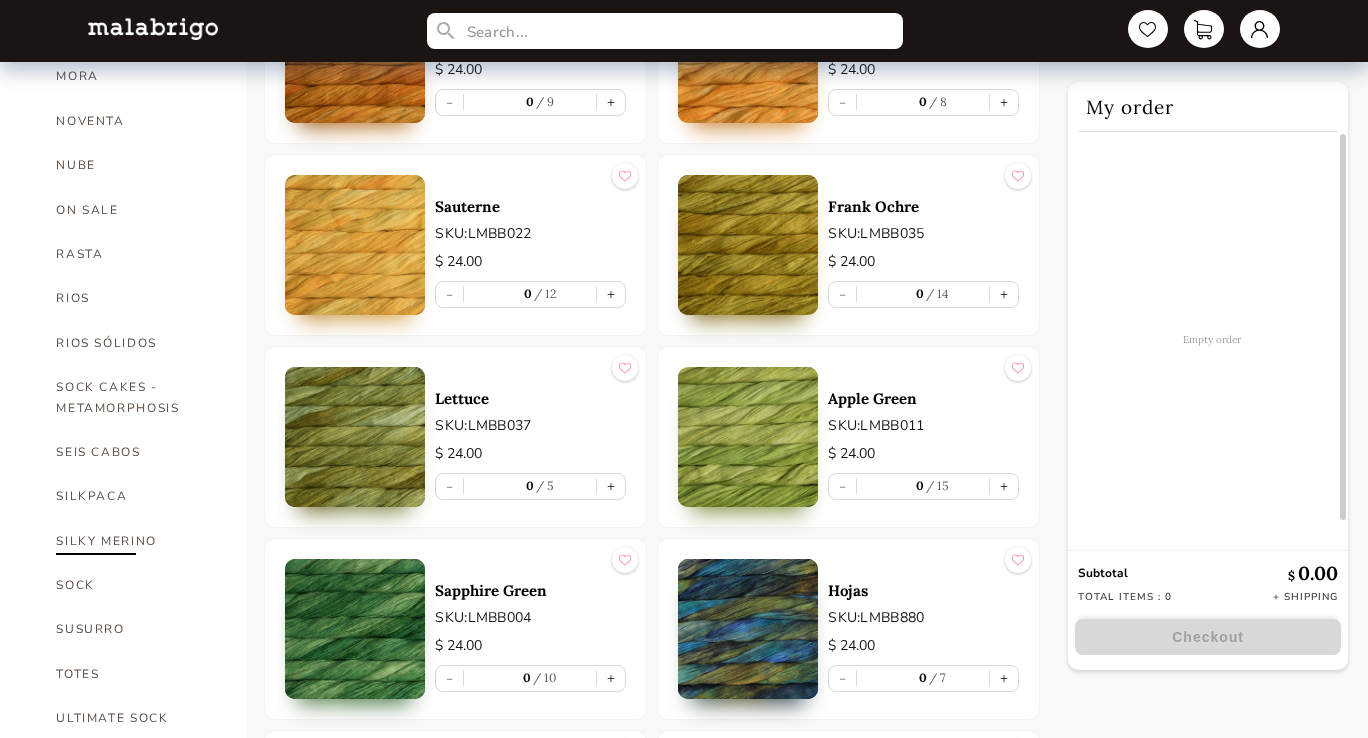 click on "SILKY MERINO" at bounding box center (136, 541) 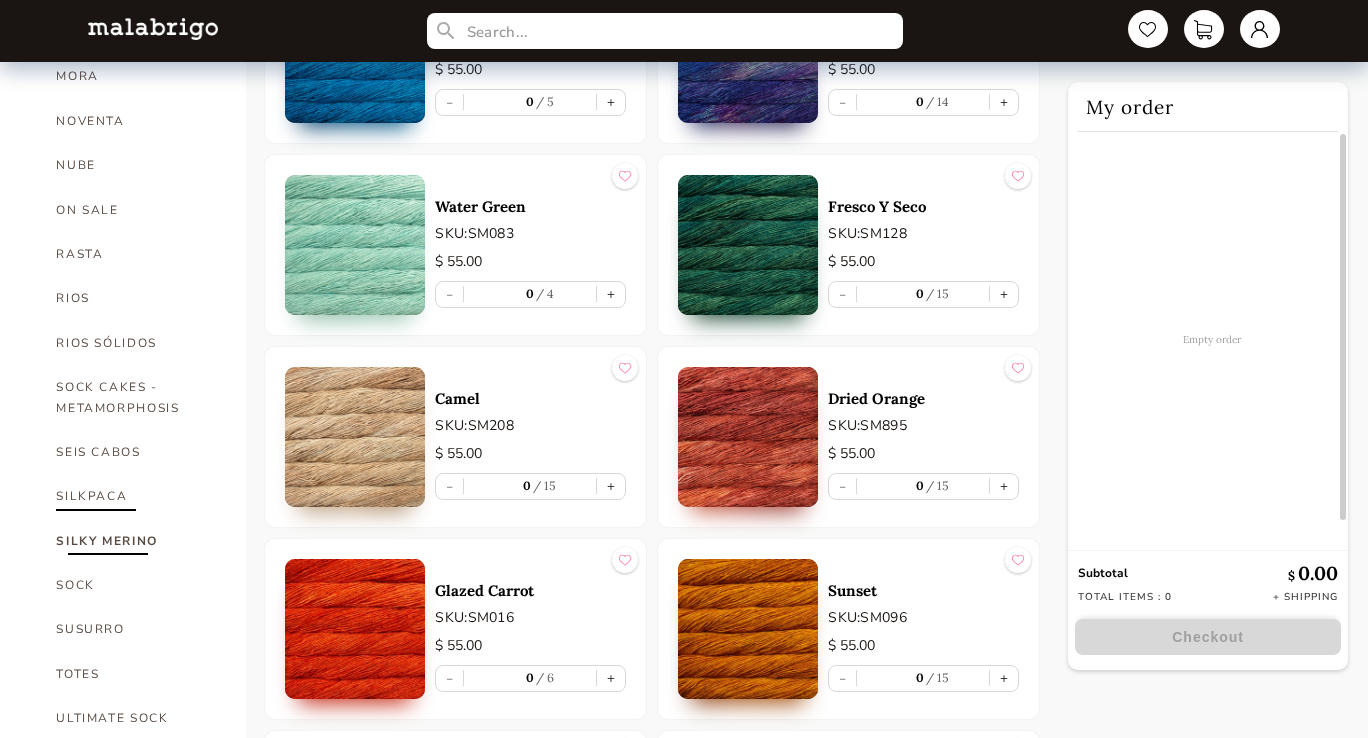 click on "SILKPACA" at bounding box center (136, 496) 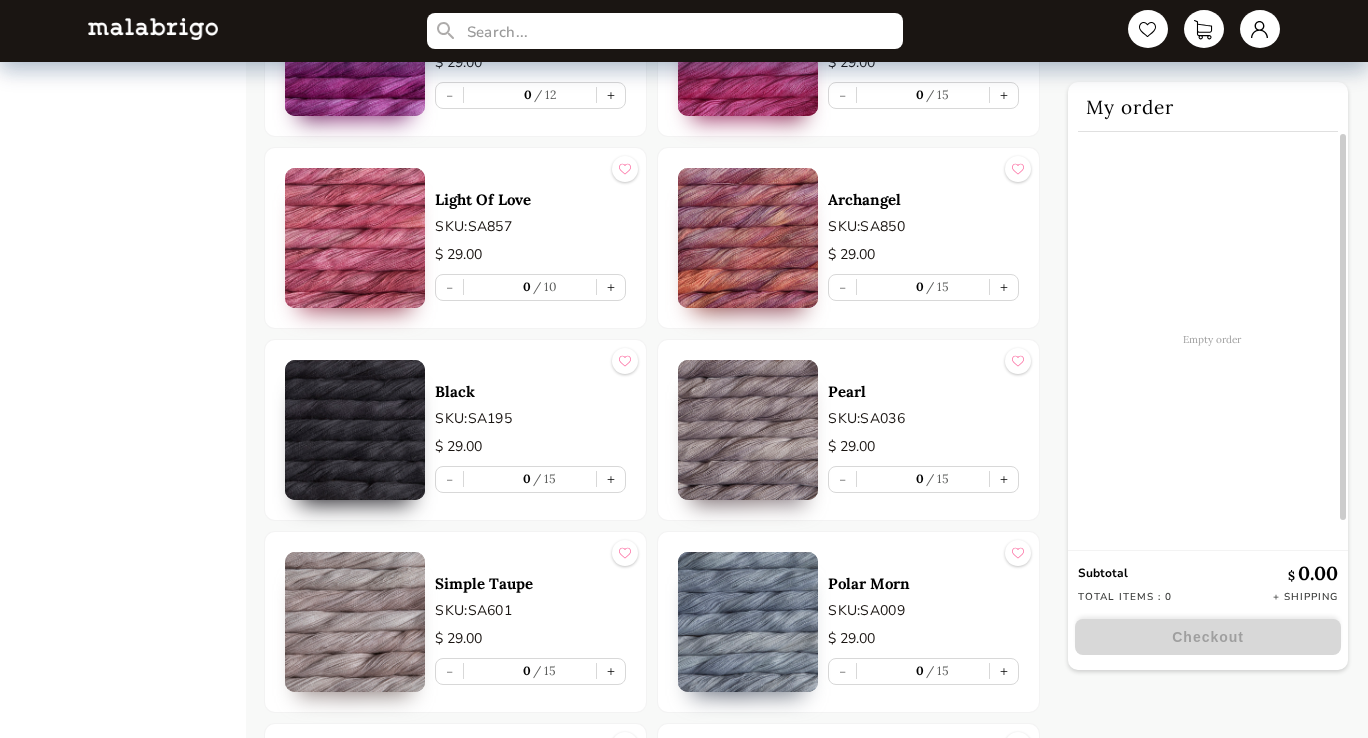 scroll, scrollTop: 3509, scrollLeft: 0, axis: vertical 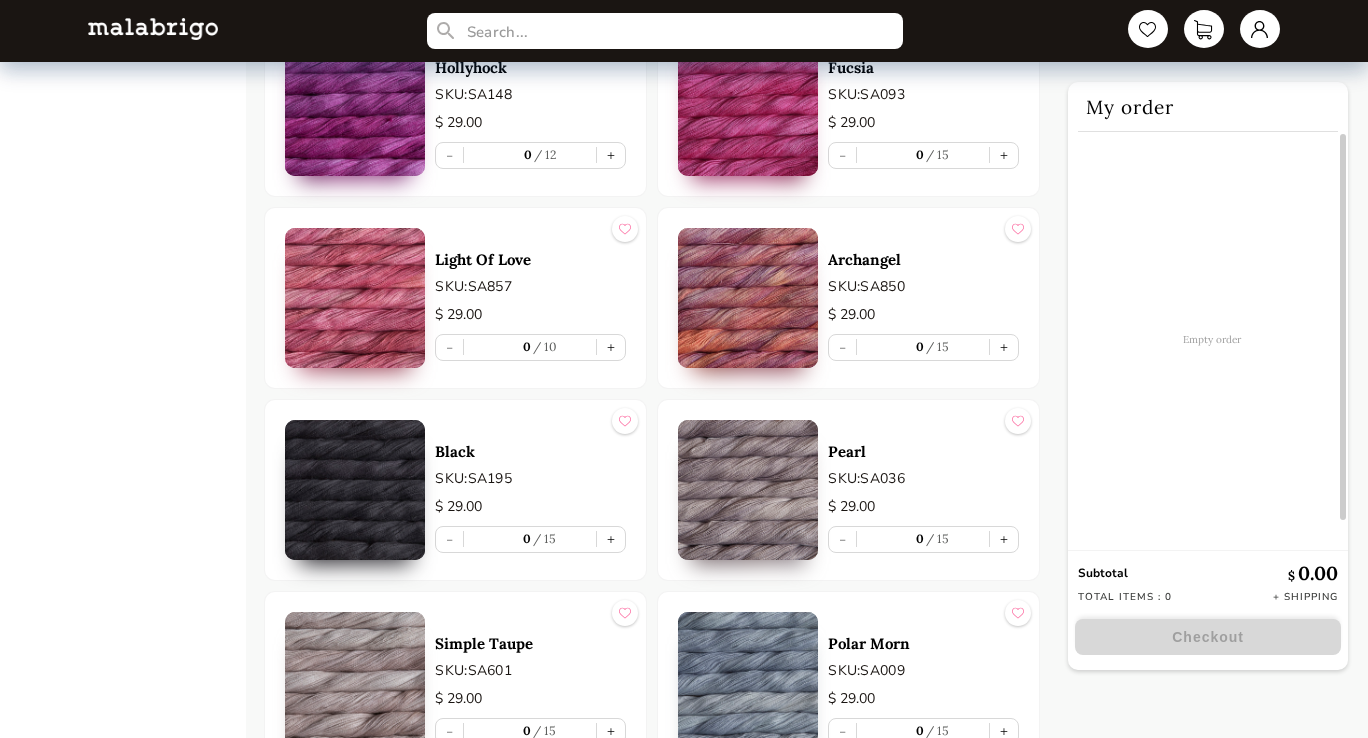 click at bounding box center [748, 298] 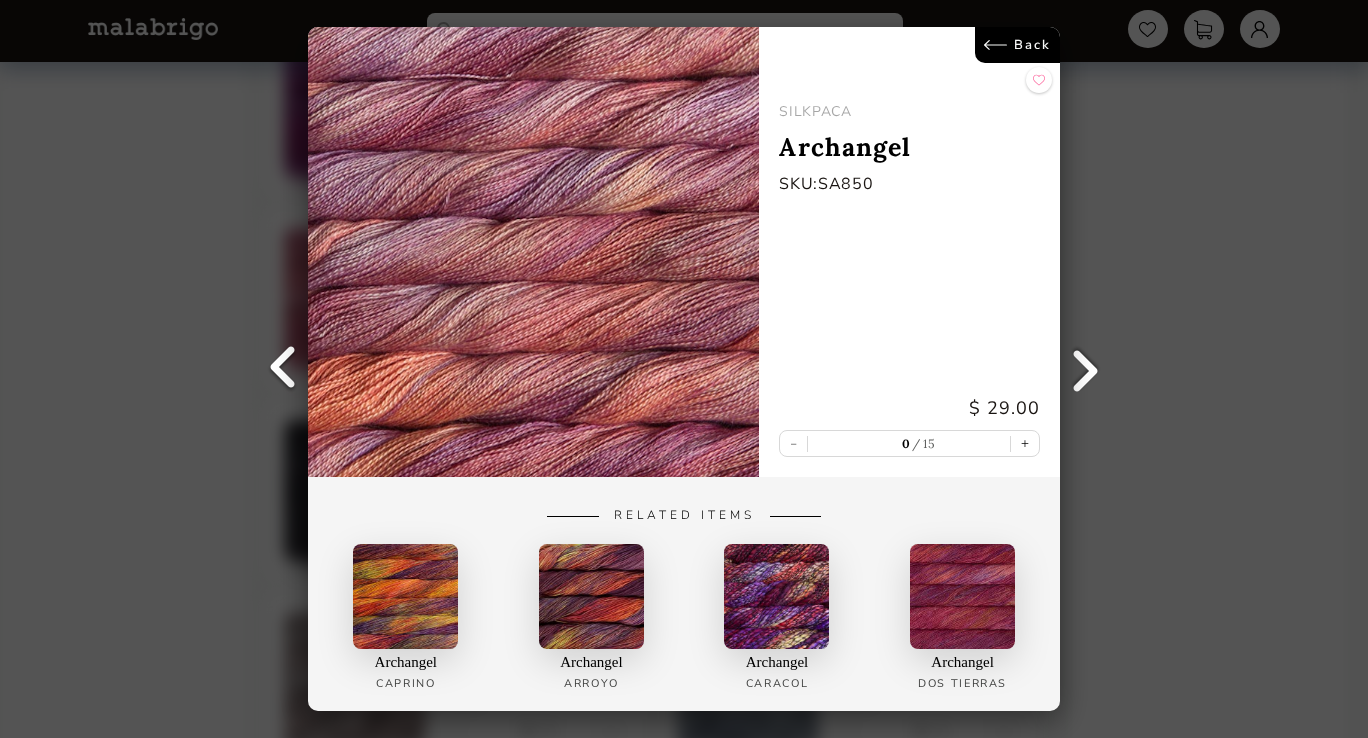 click at bounding box center [1085, 369] 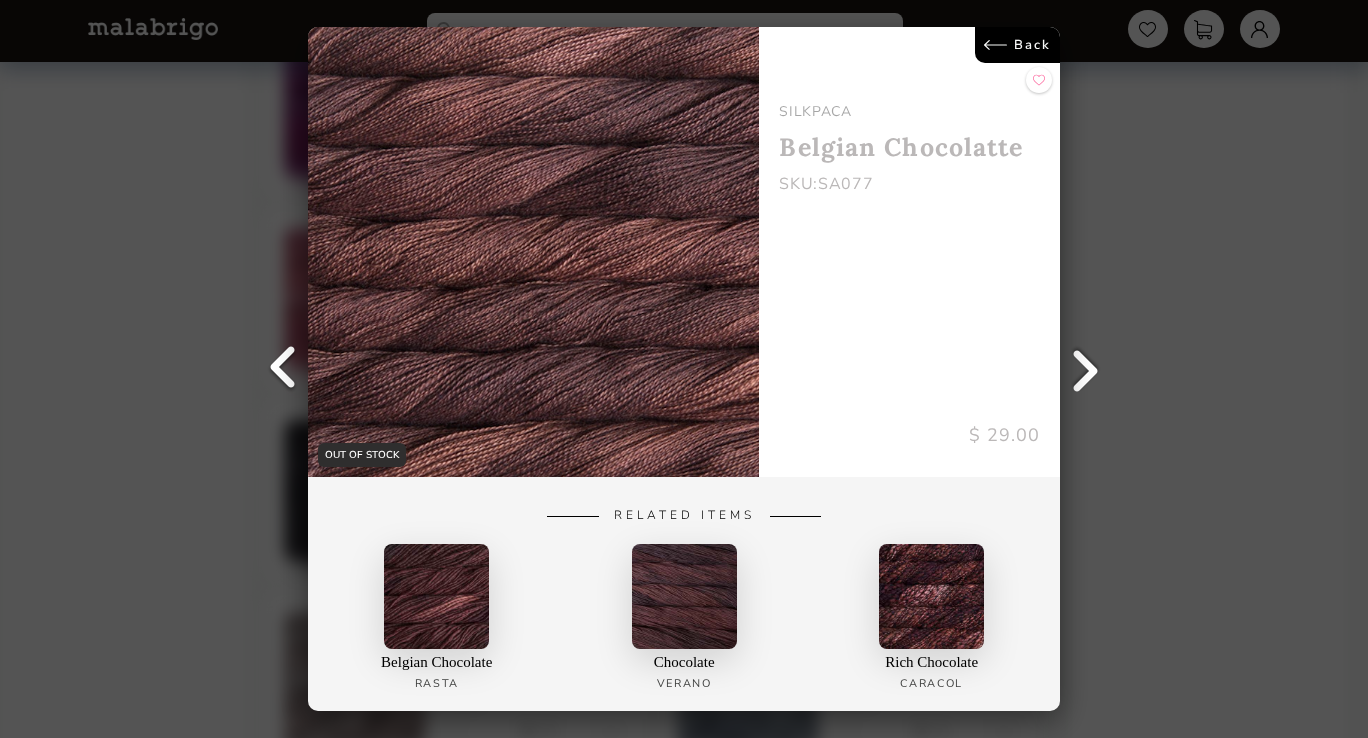 click at bounding box center (283, 369) 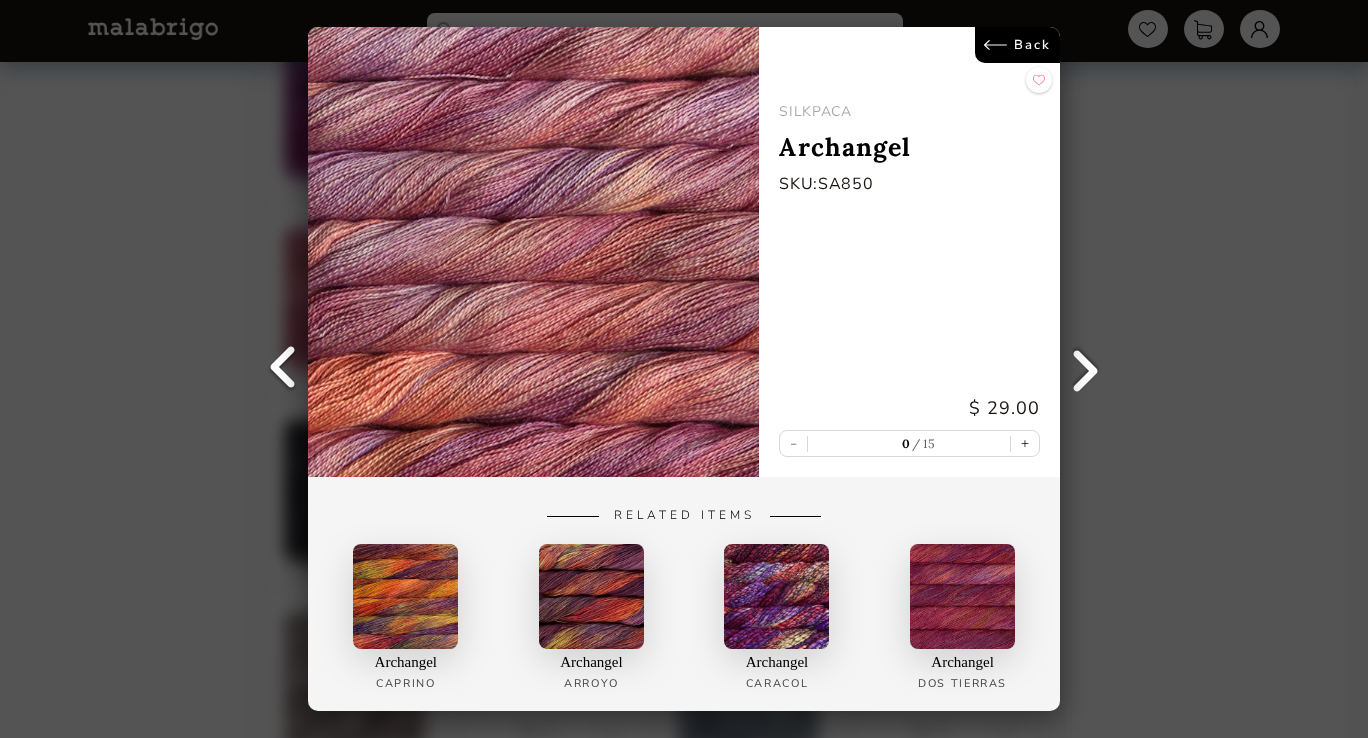 click at bounding box center [283, 369] 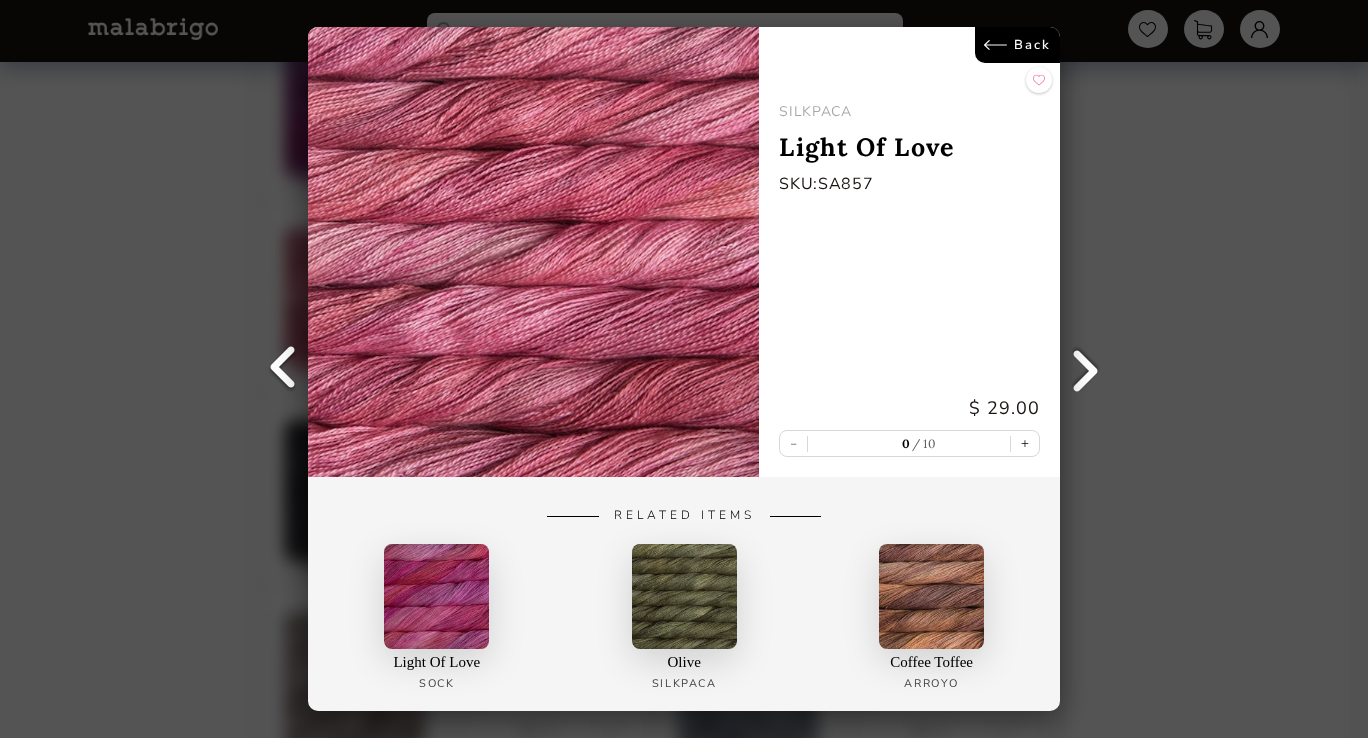 click at bounding box center (283, 369) 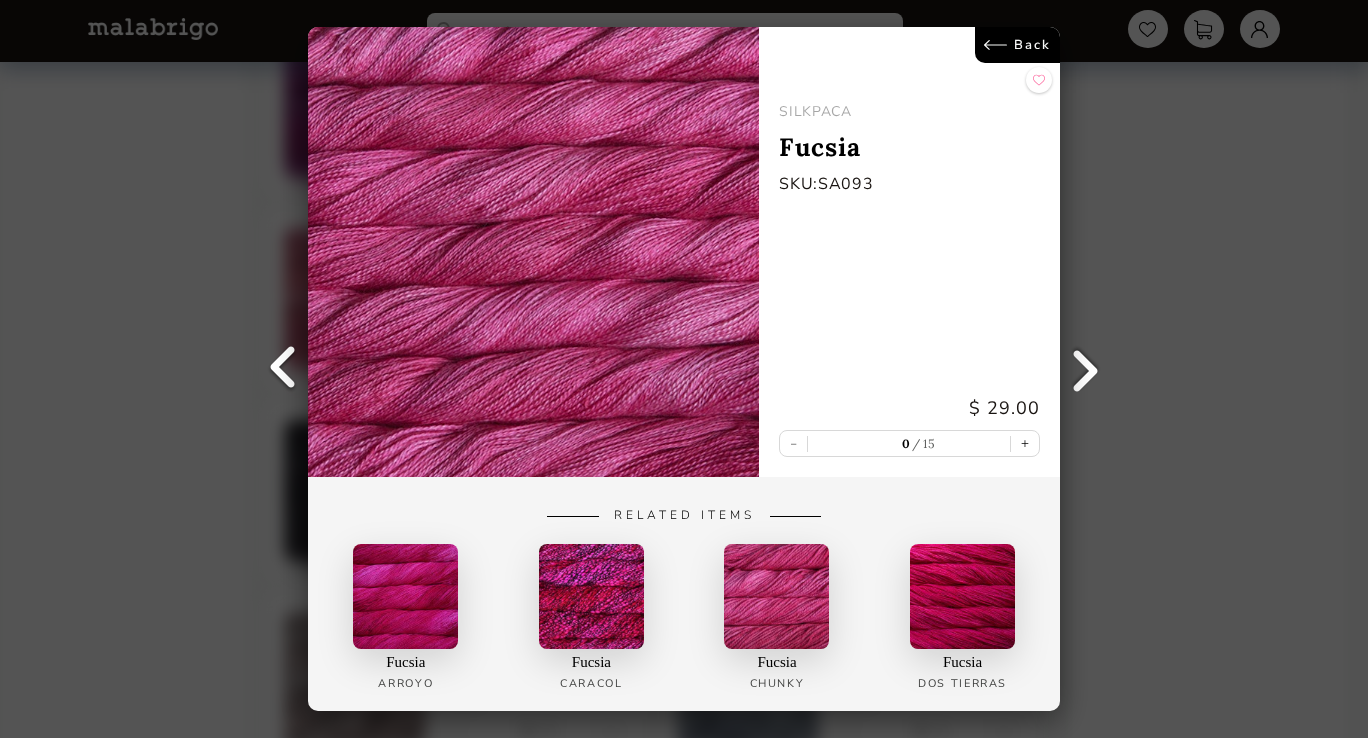 click at bounding box center (283, 369) 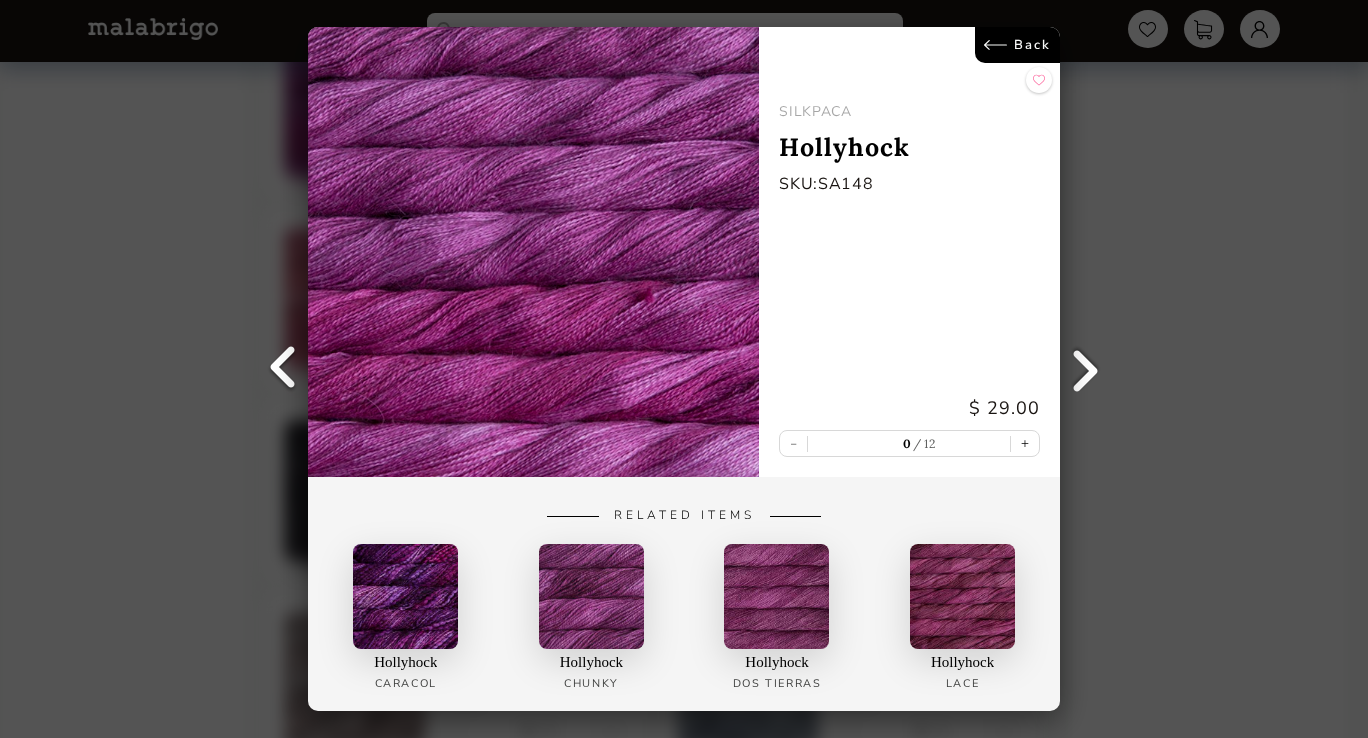click at bounding box center [283, 369] 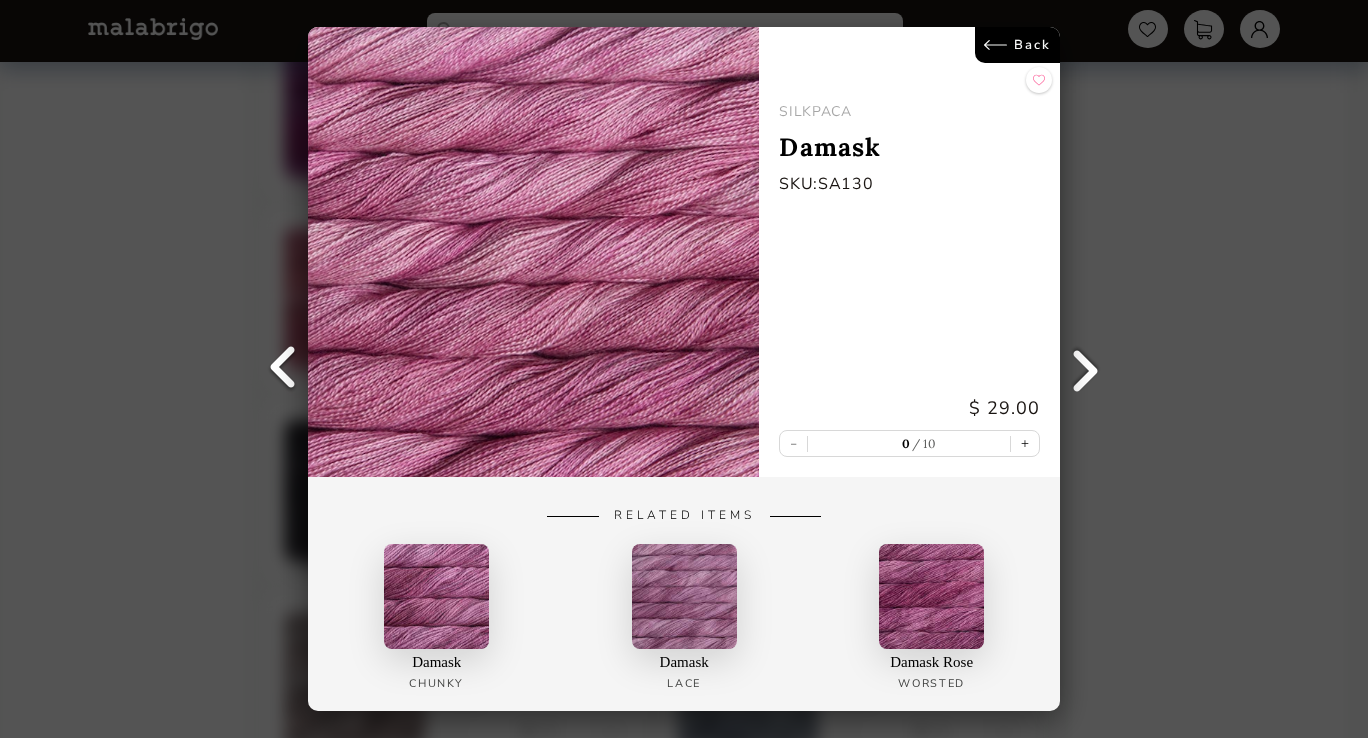 click at bounding box center [283, 369] 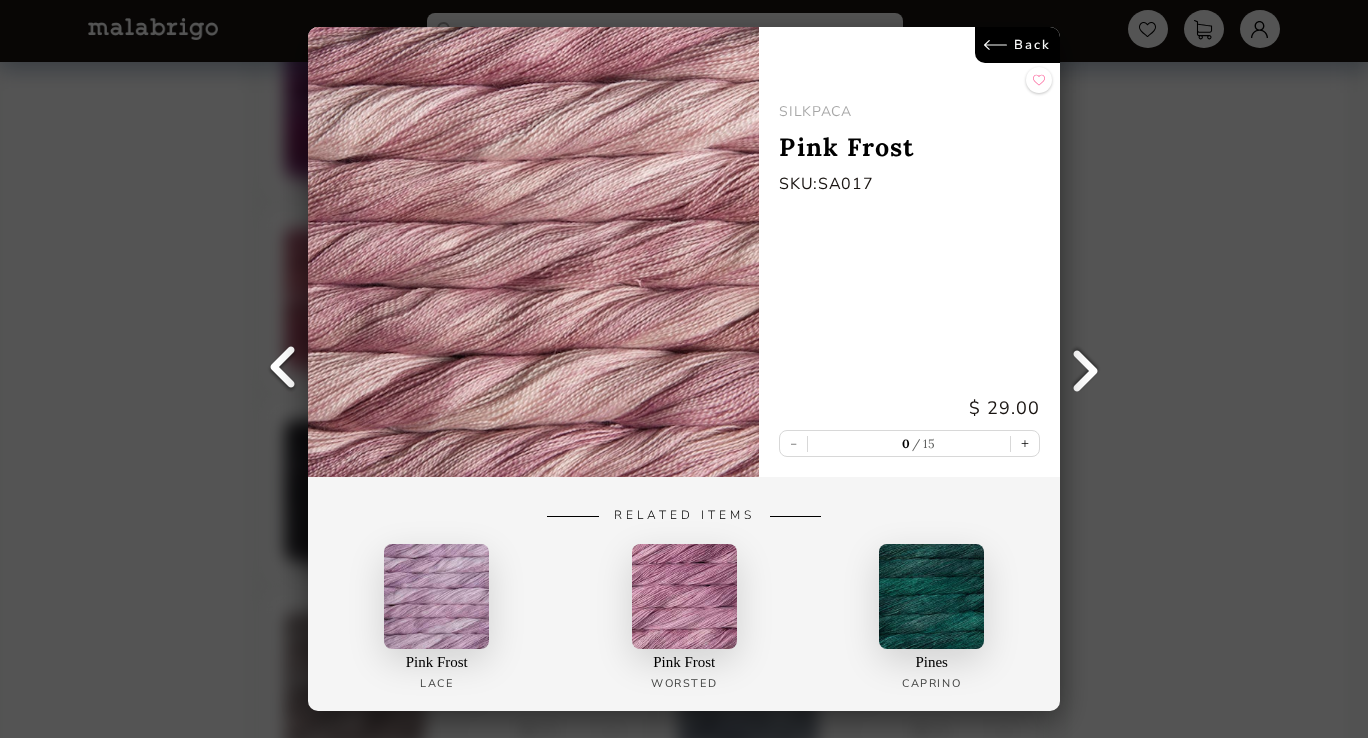 click at bounding box center (283, 369) 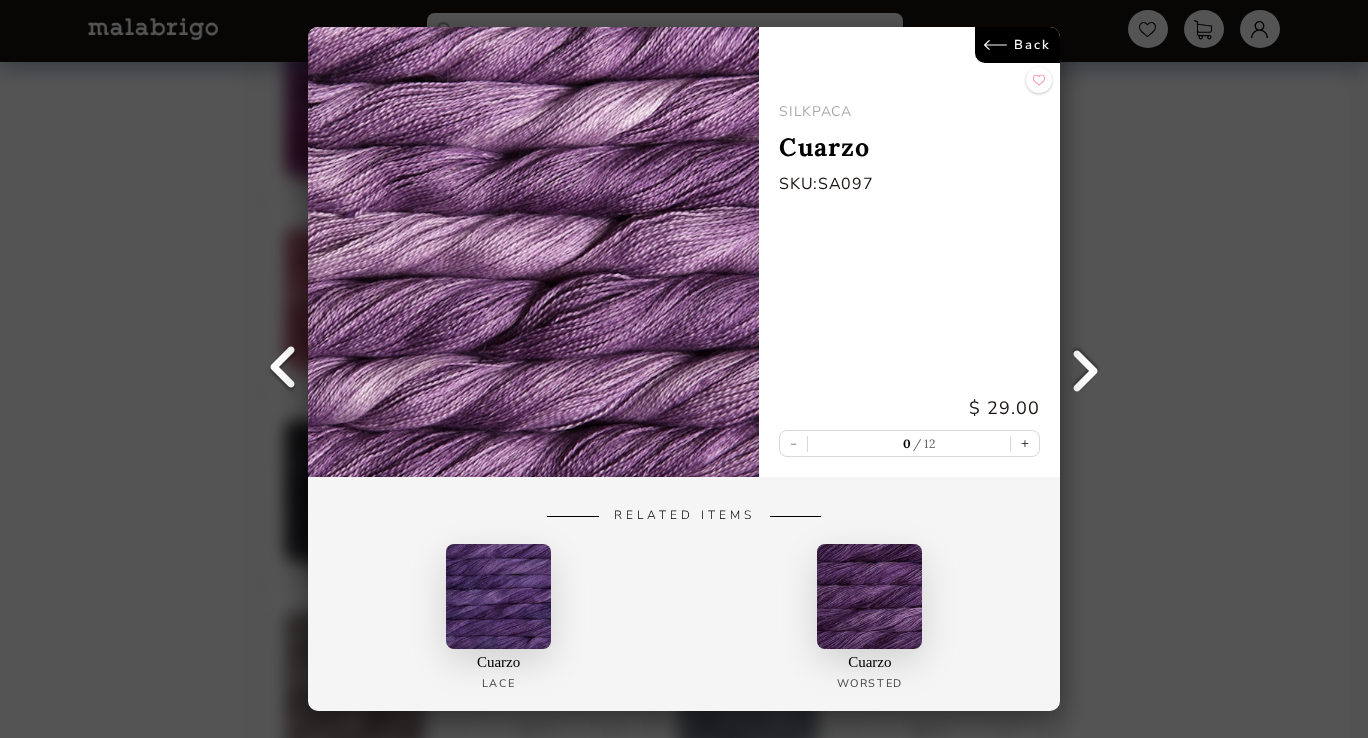 click at bounding box center [1085, 369] 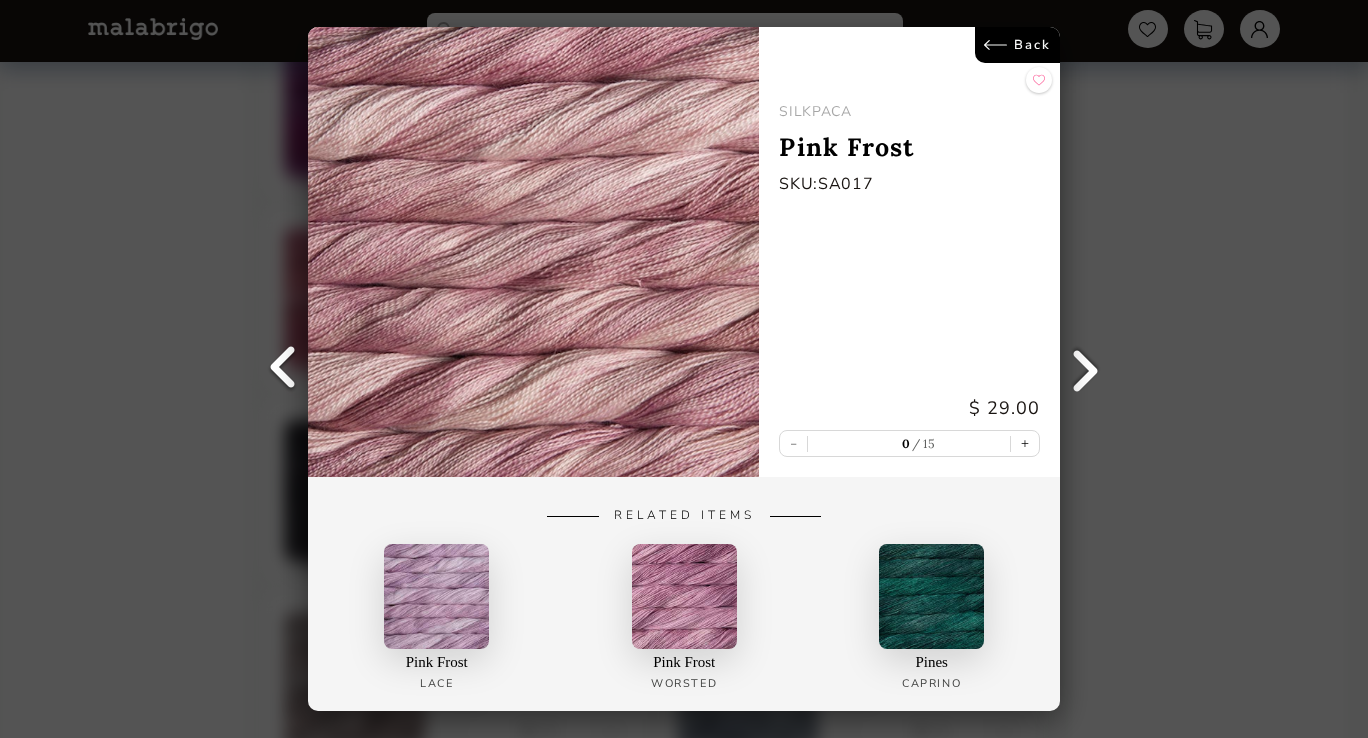 click at bounding box center [283, 369] 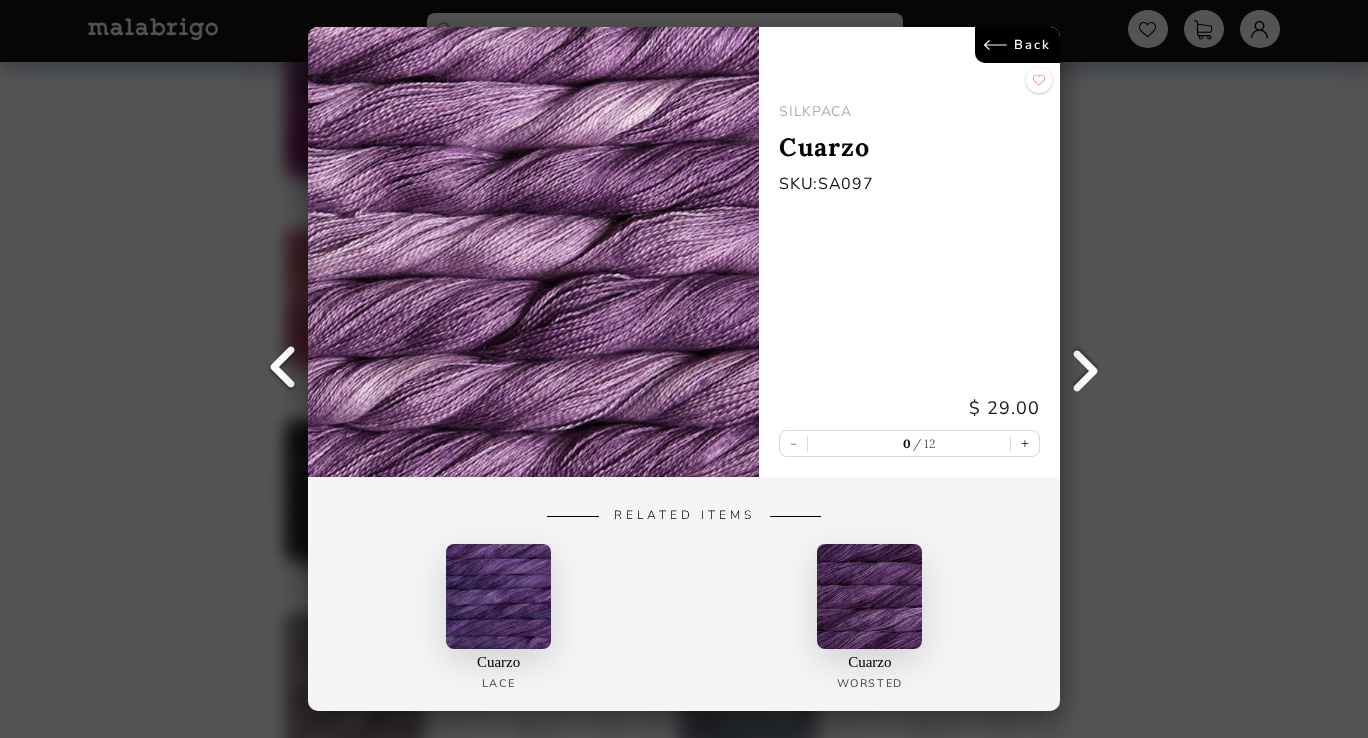 click at bounding box center [283, 369] 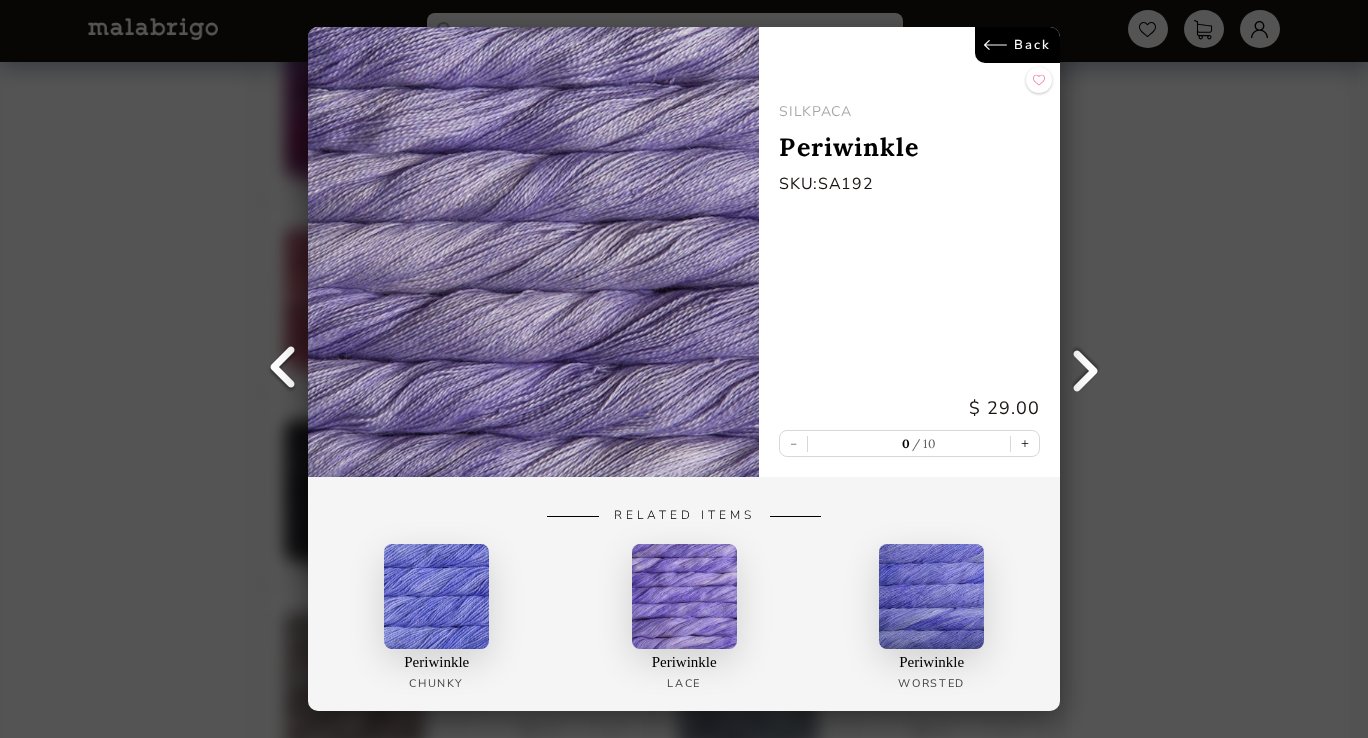 click at bounding box center [283, 369] 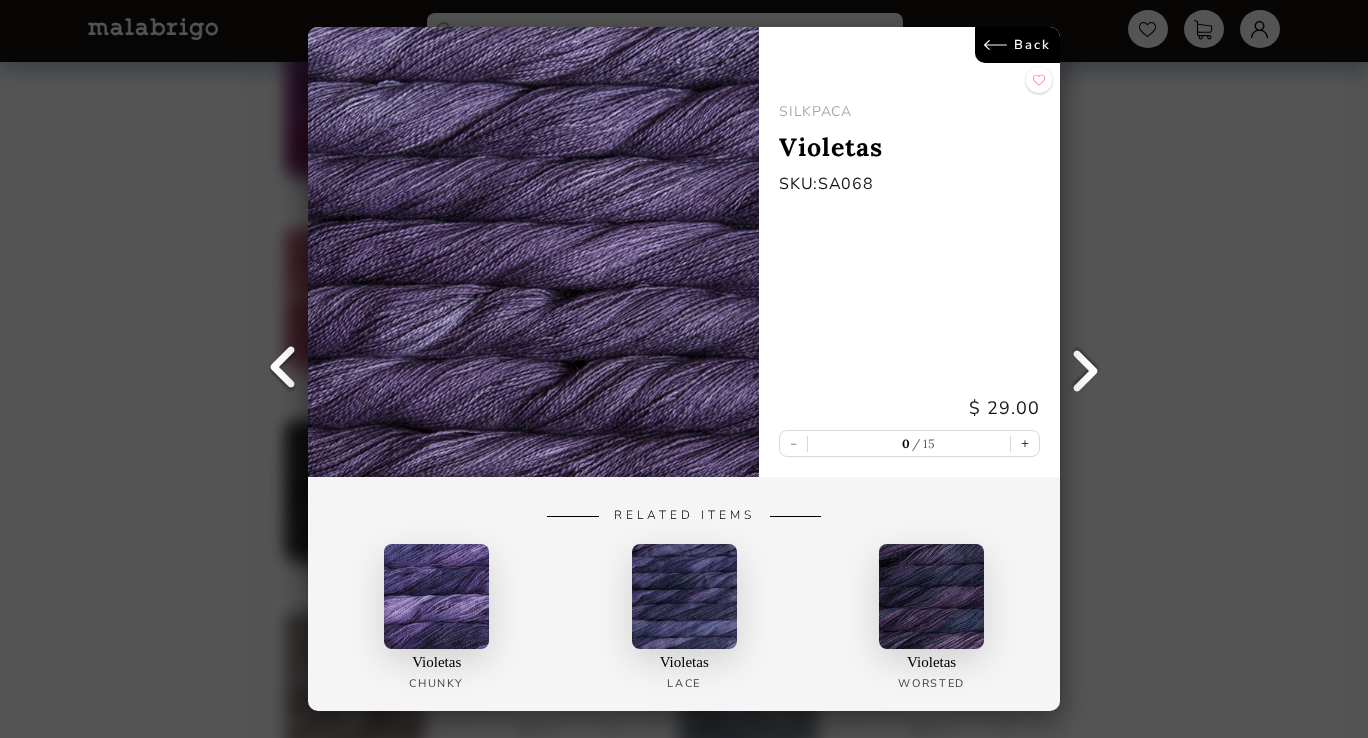click at bounding box center (283, 369) 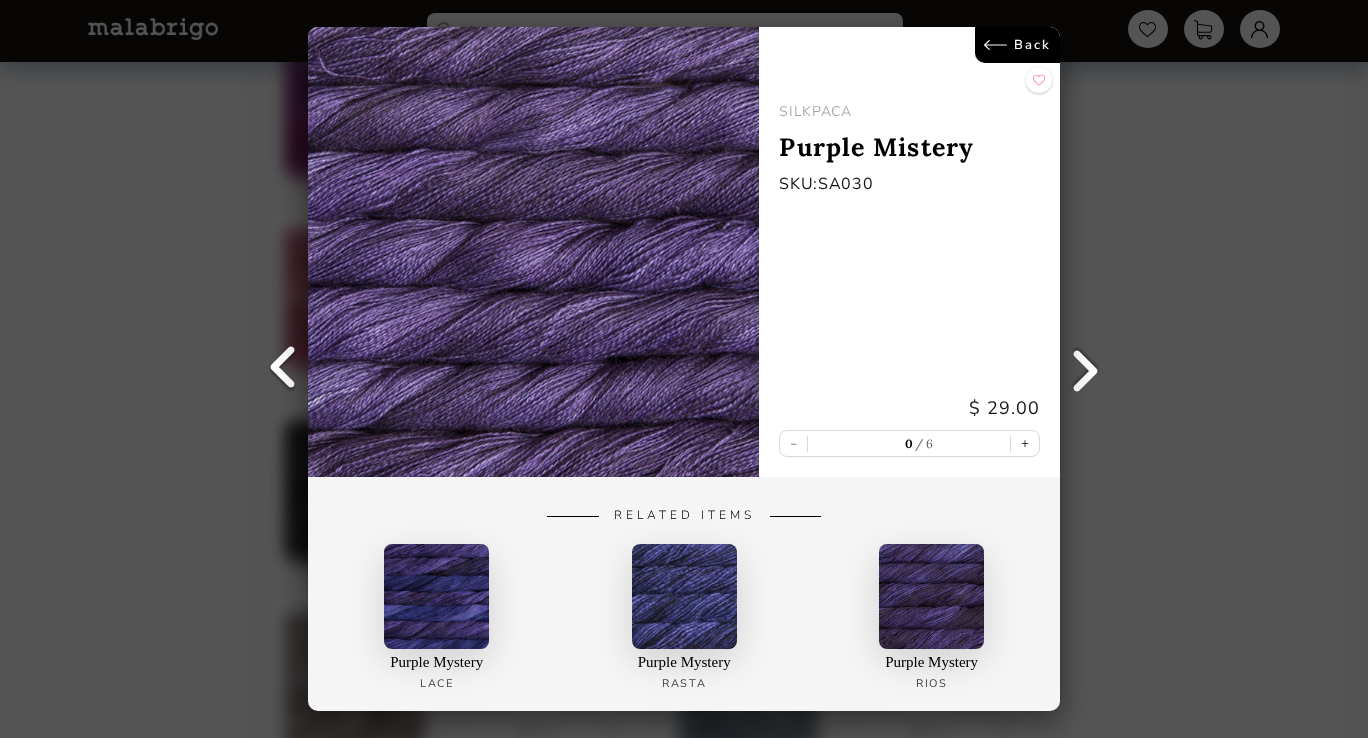 click at bounding box center [283, 369] 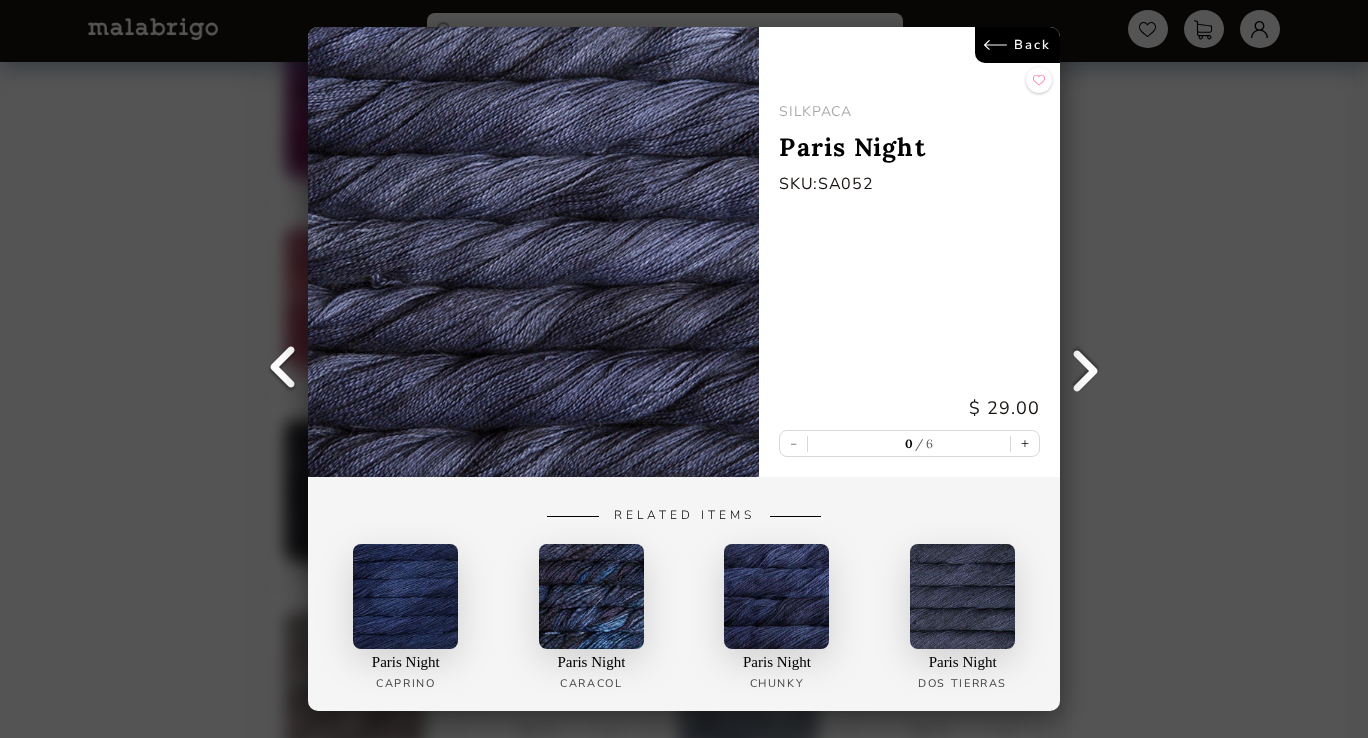 click at bounding box center [283, 369] 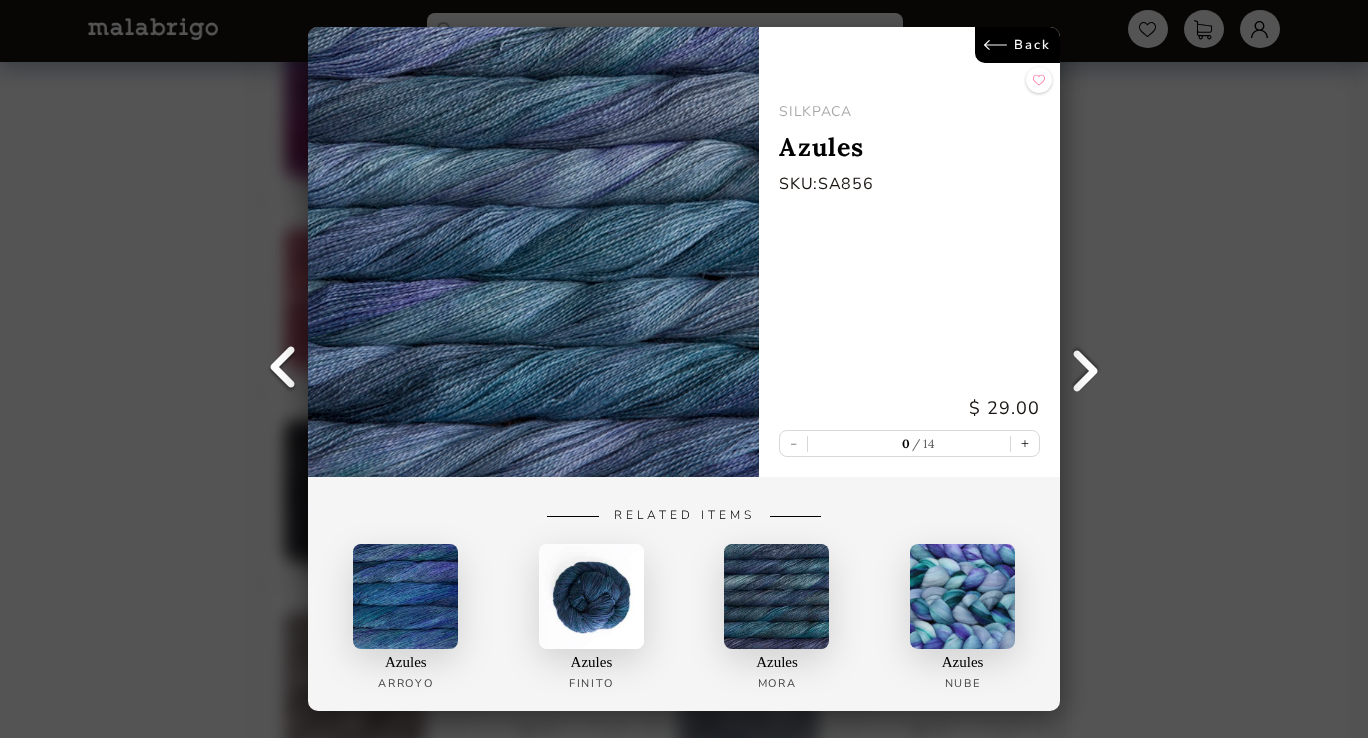 click at bounding box center (283, 369) 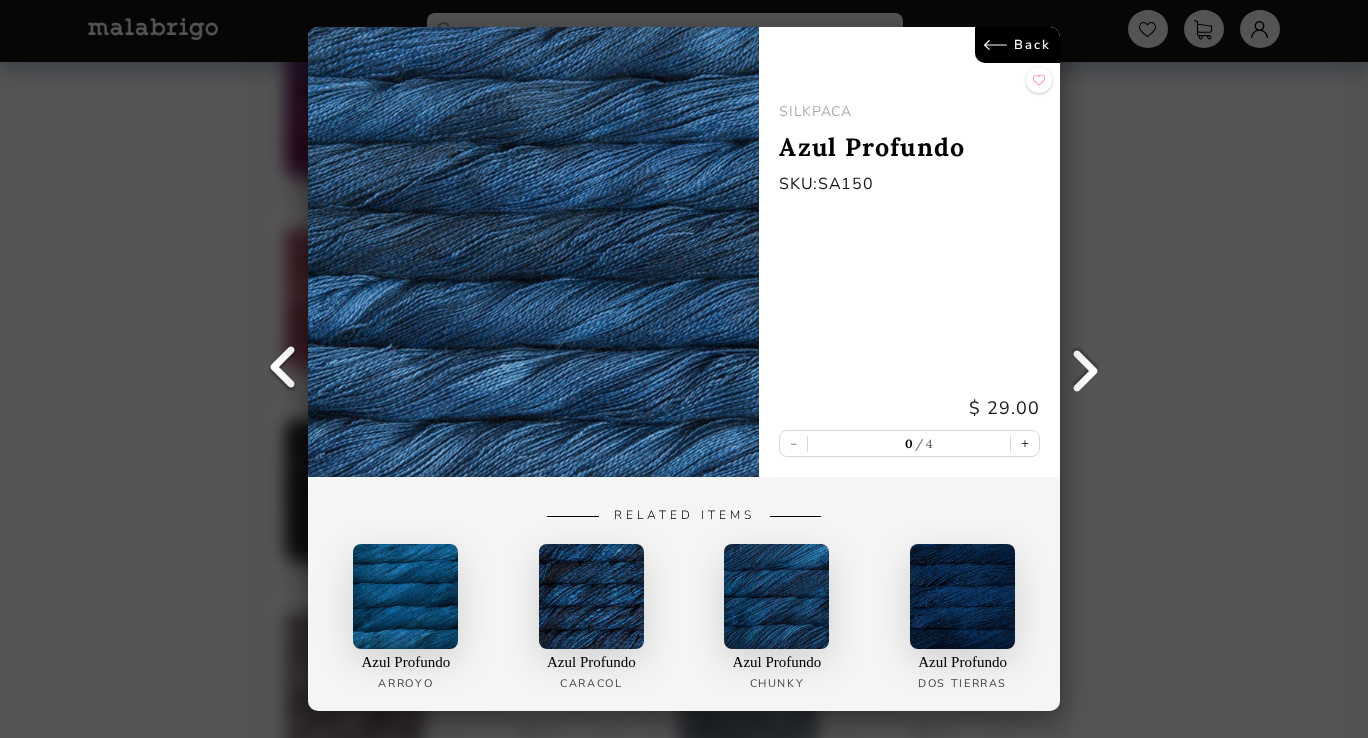 click at bounding box center (283, 369) 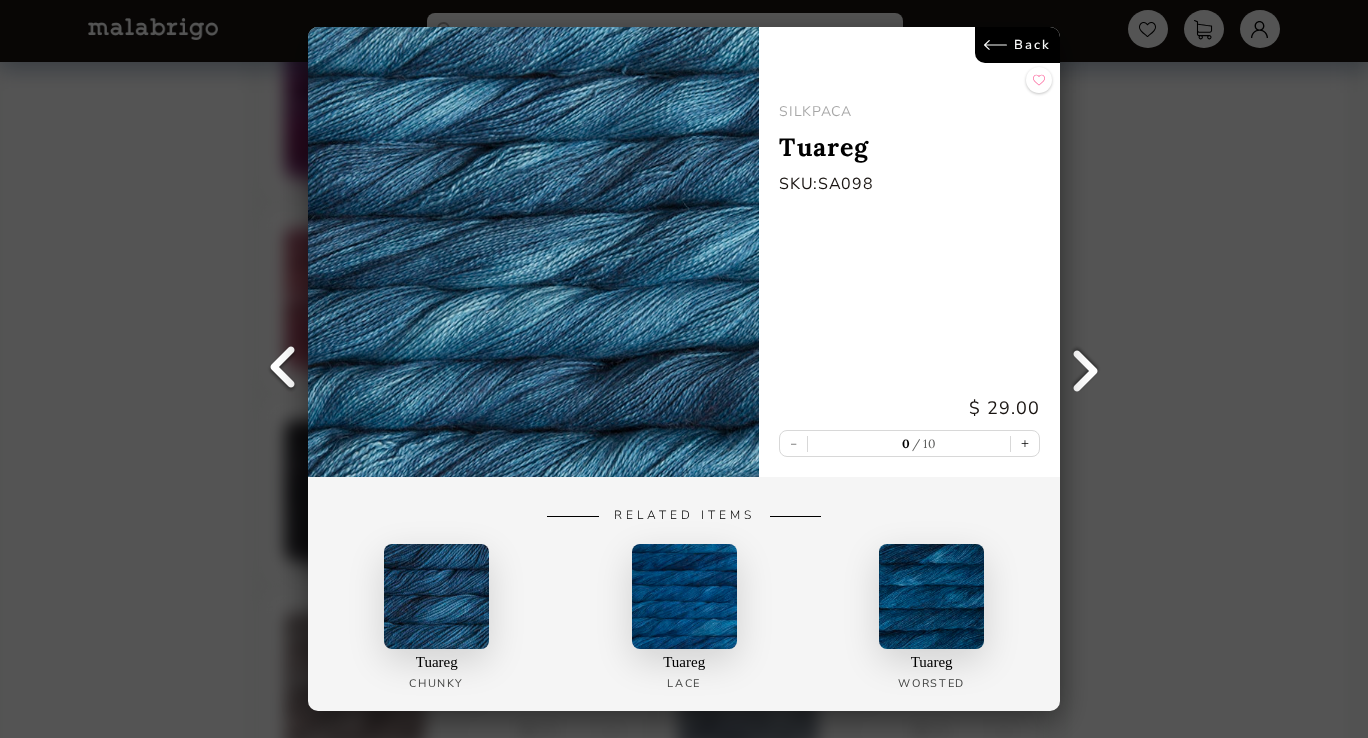 click at bounding box center [283, 369] 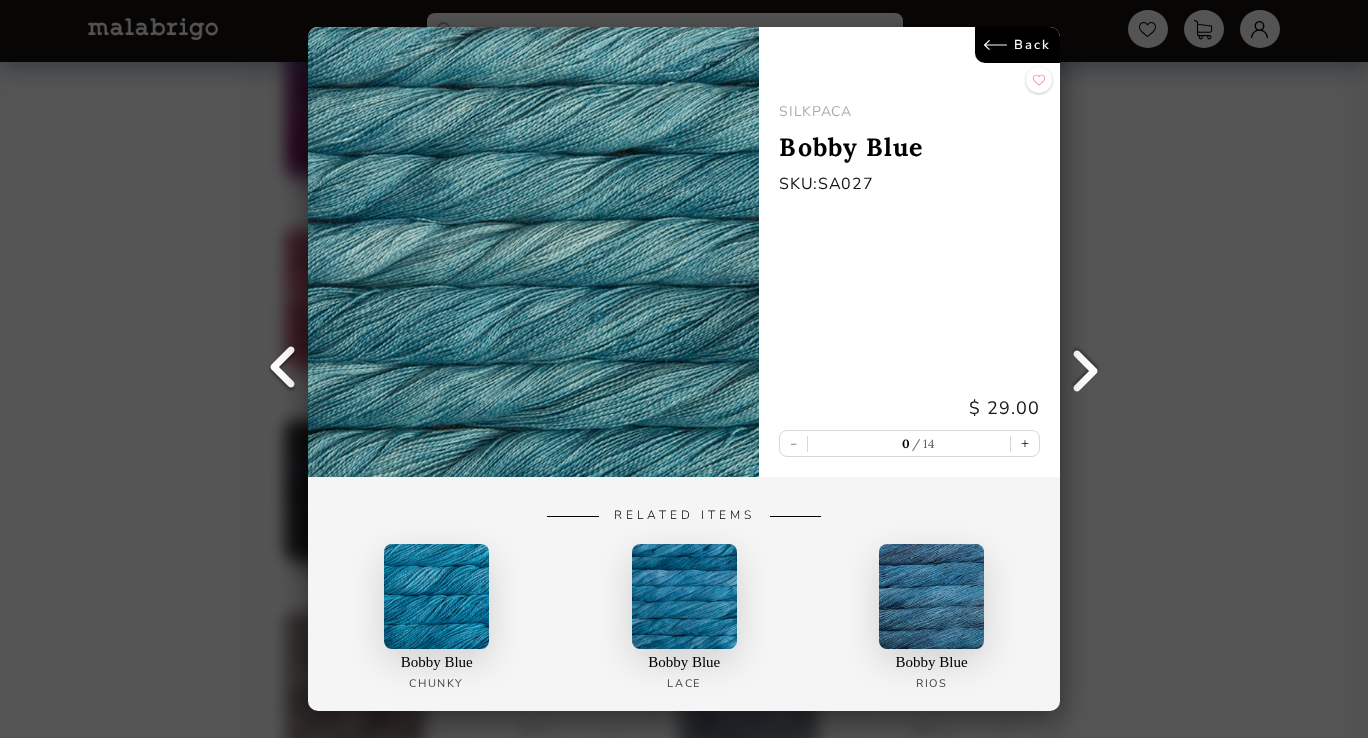 click at bounding box center (283, 369) 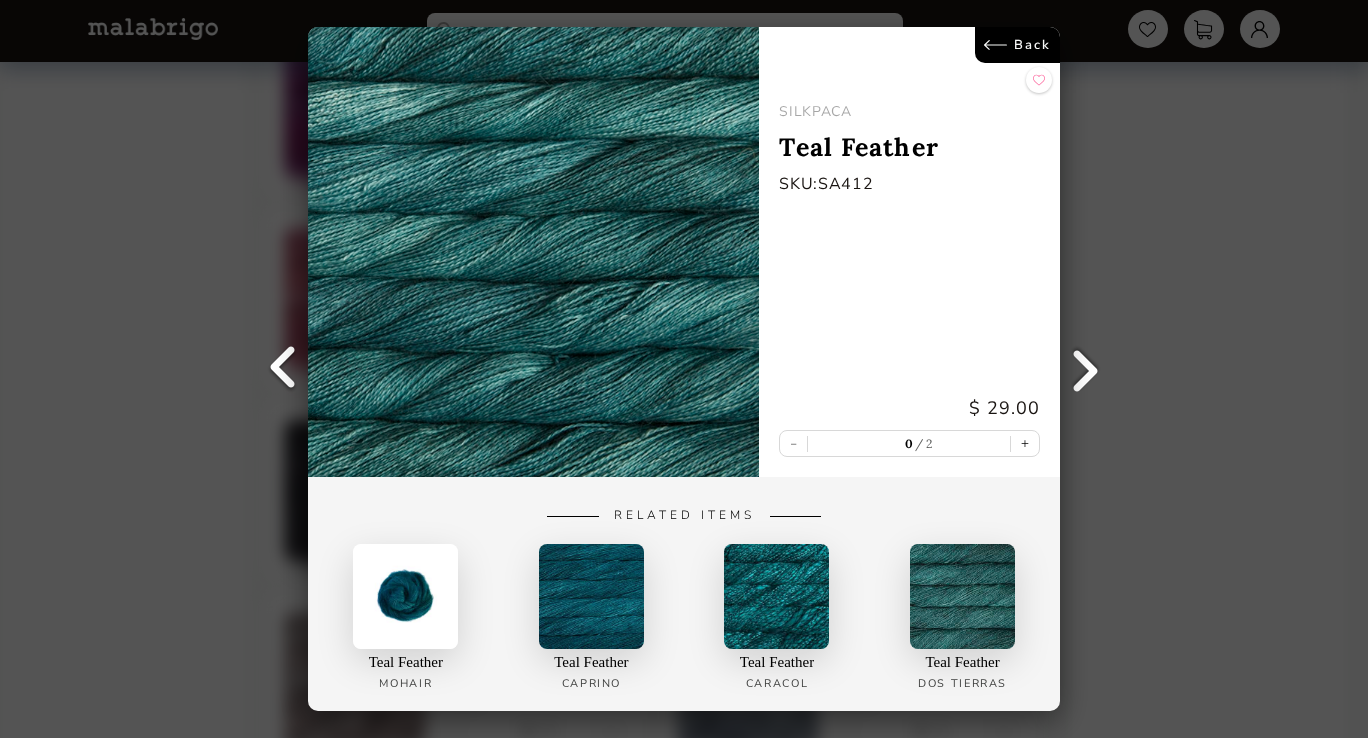 click at bounding box center [283, 369] 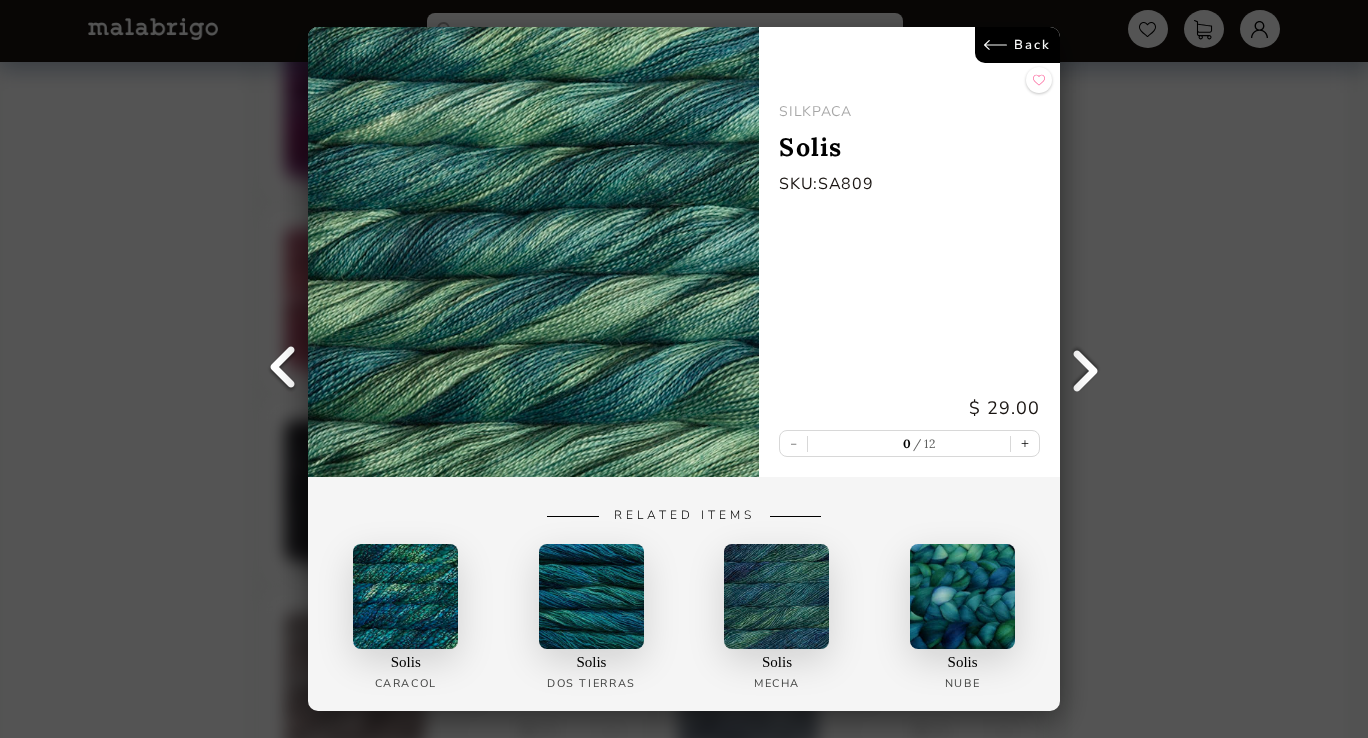 click at bounding box center (283, 369) 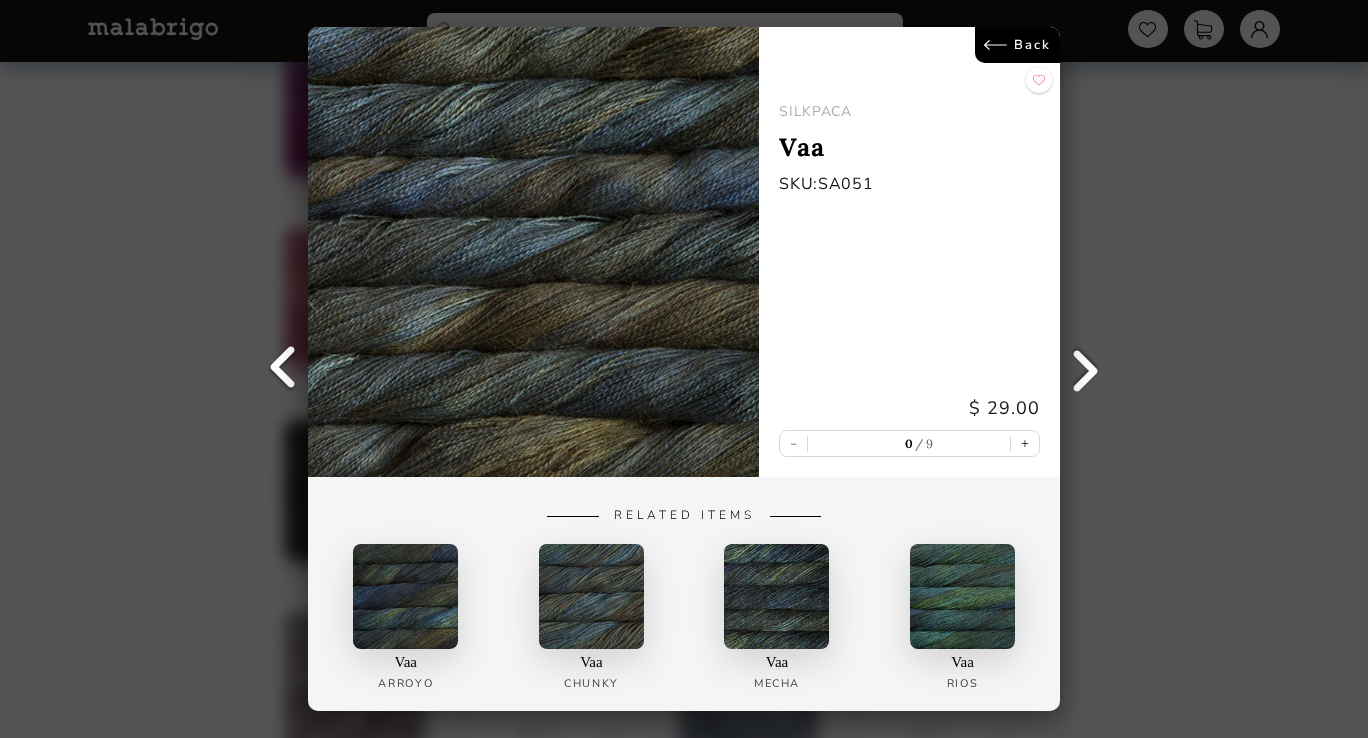 click at bounding box center [283, 369] 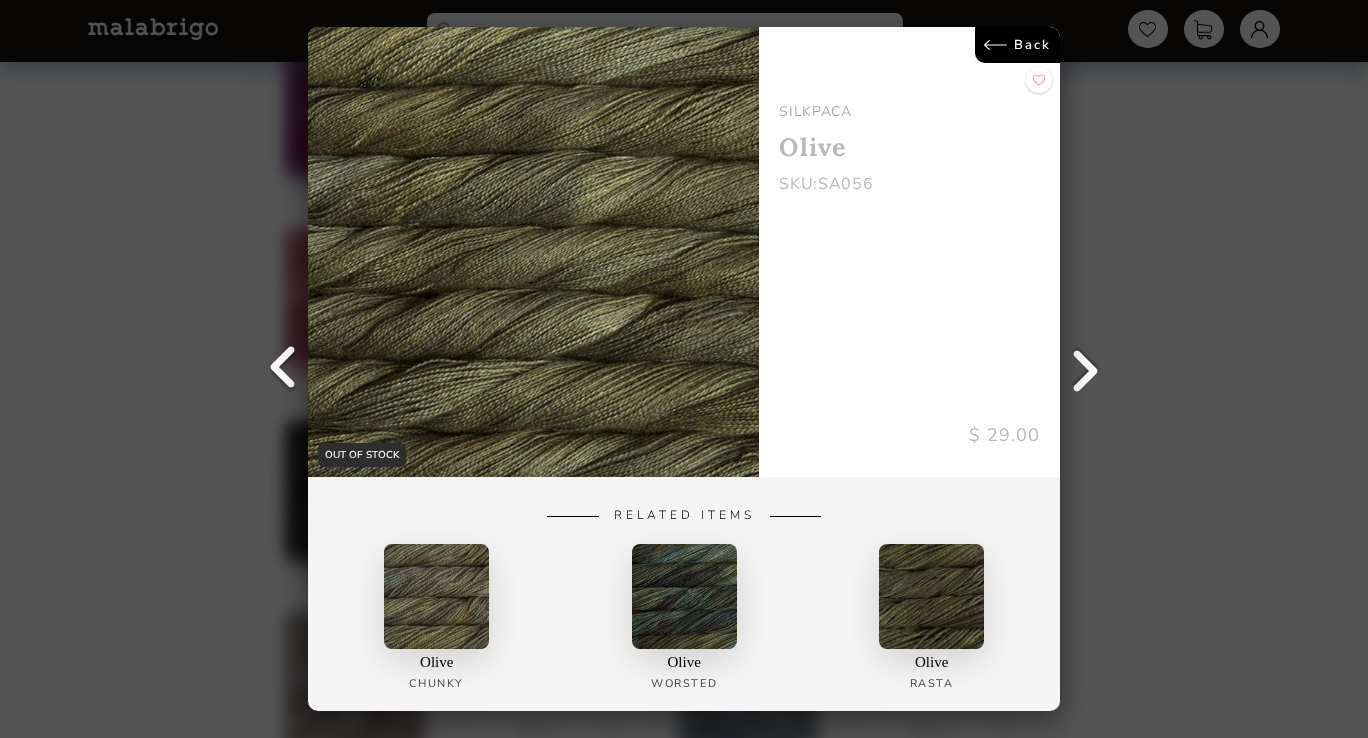 click at bounding box center (283, 369) 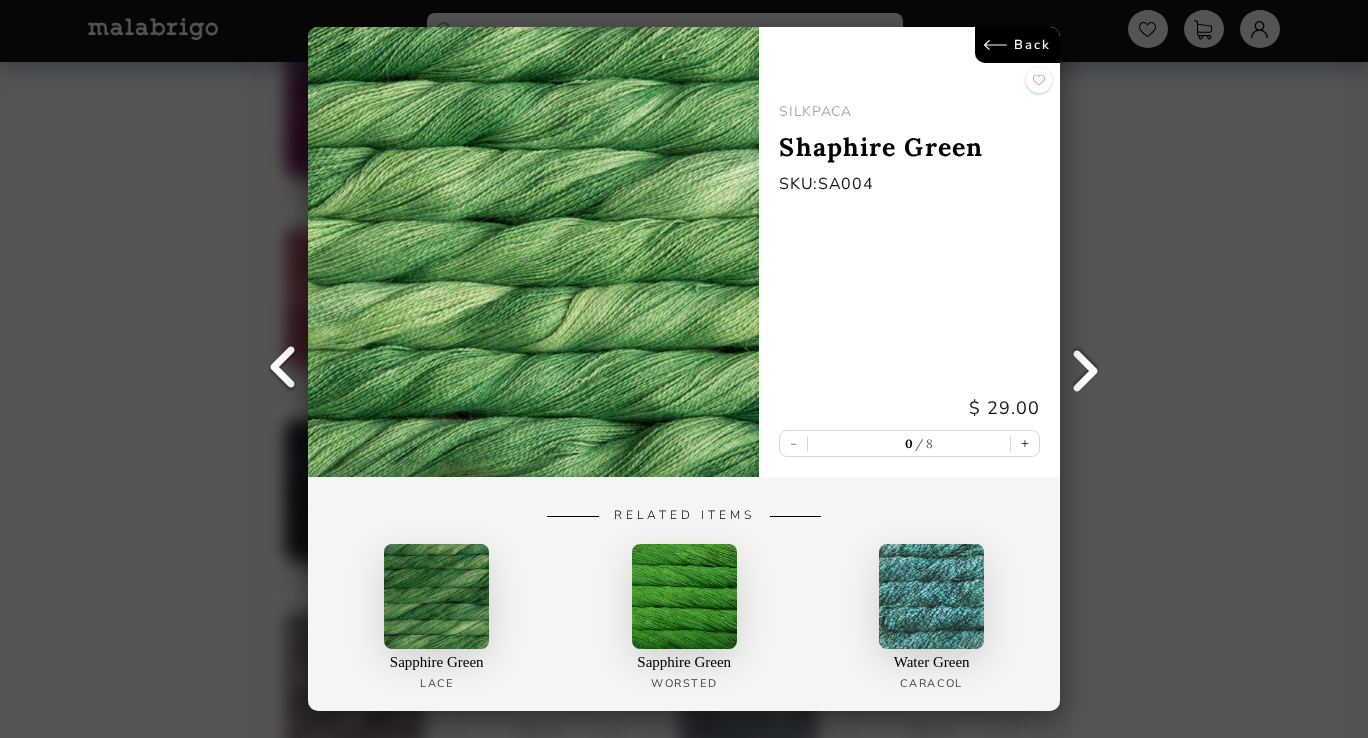 click at bounding box center (1085, 369) 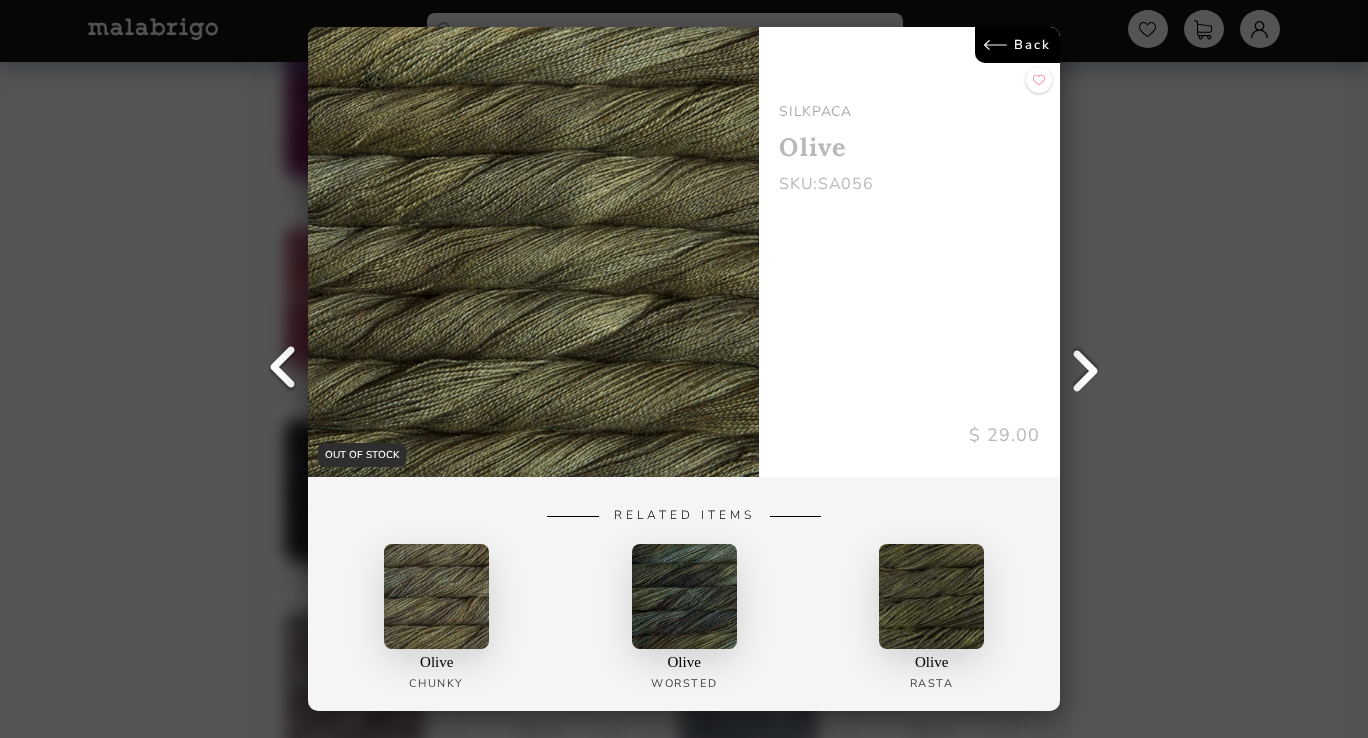 click at bounding box center [283, 369] 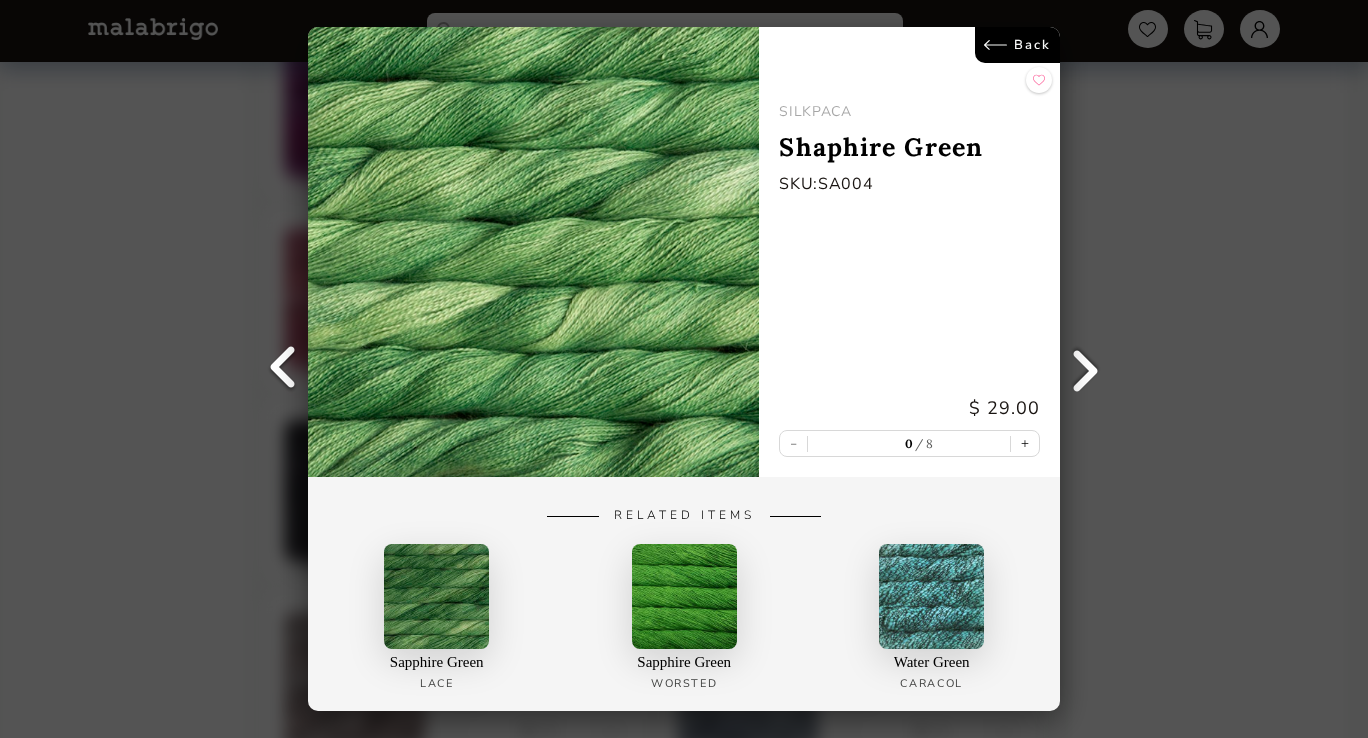 click at bounding box center [283, 369] 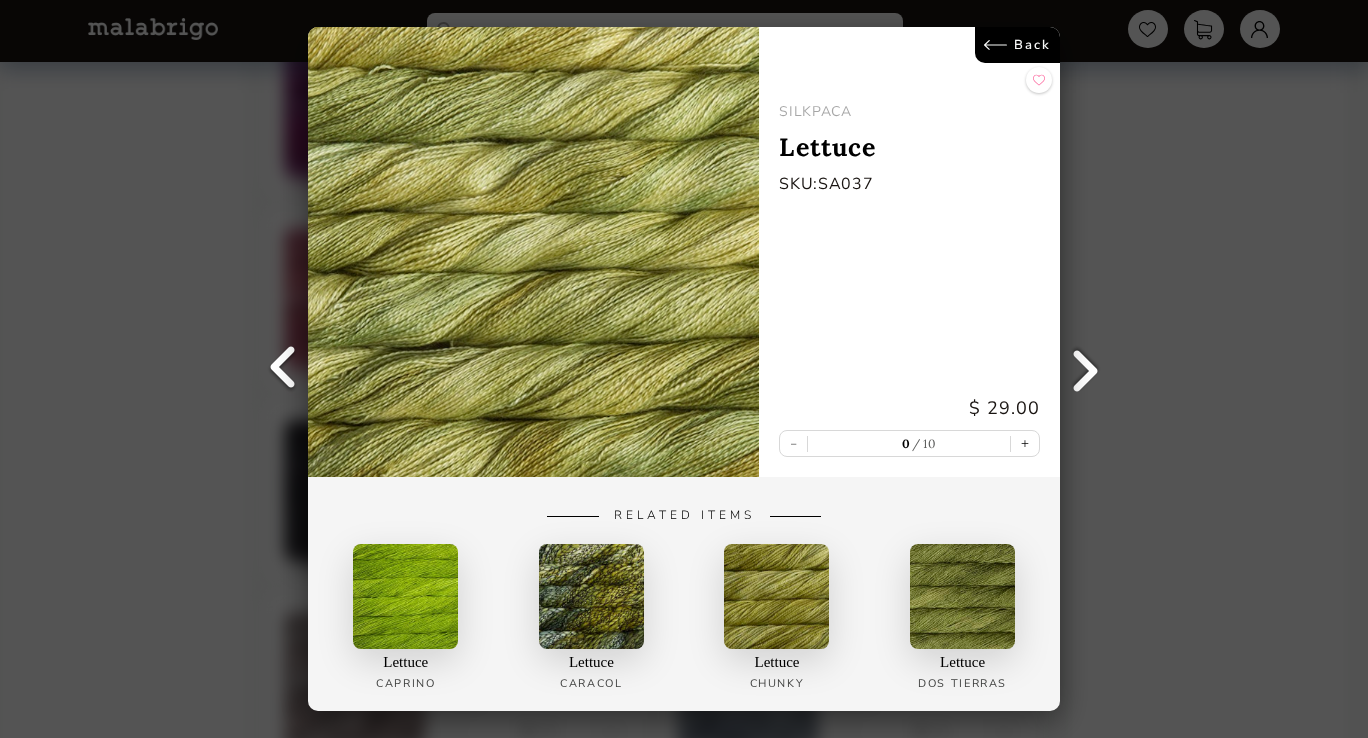 click at bounding box center (283, 369) 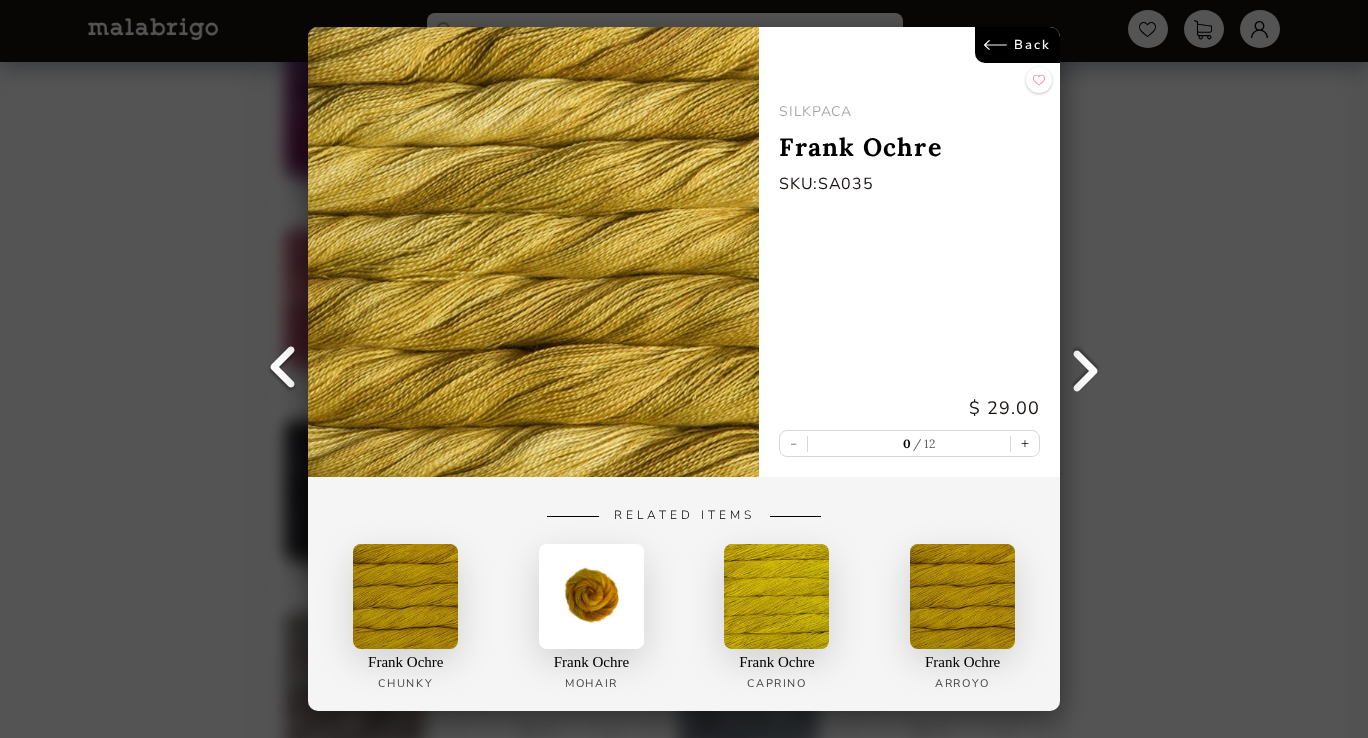 click at bounding box center (283, 369) 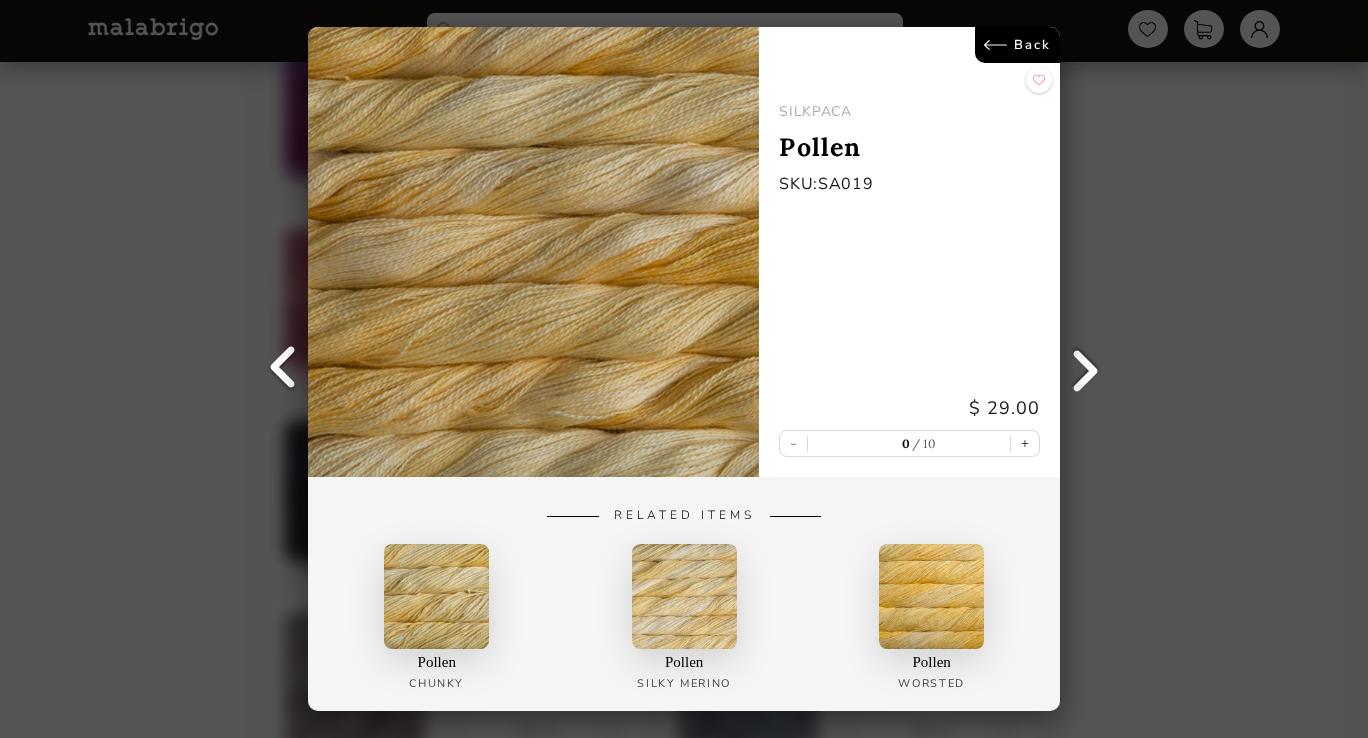 click at bounding box center (283, 369) 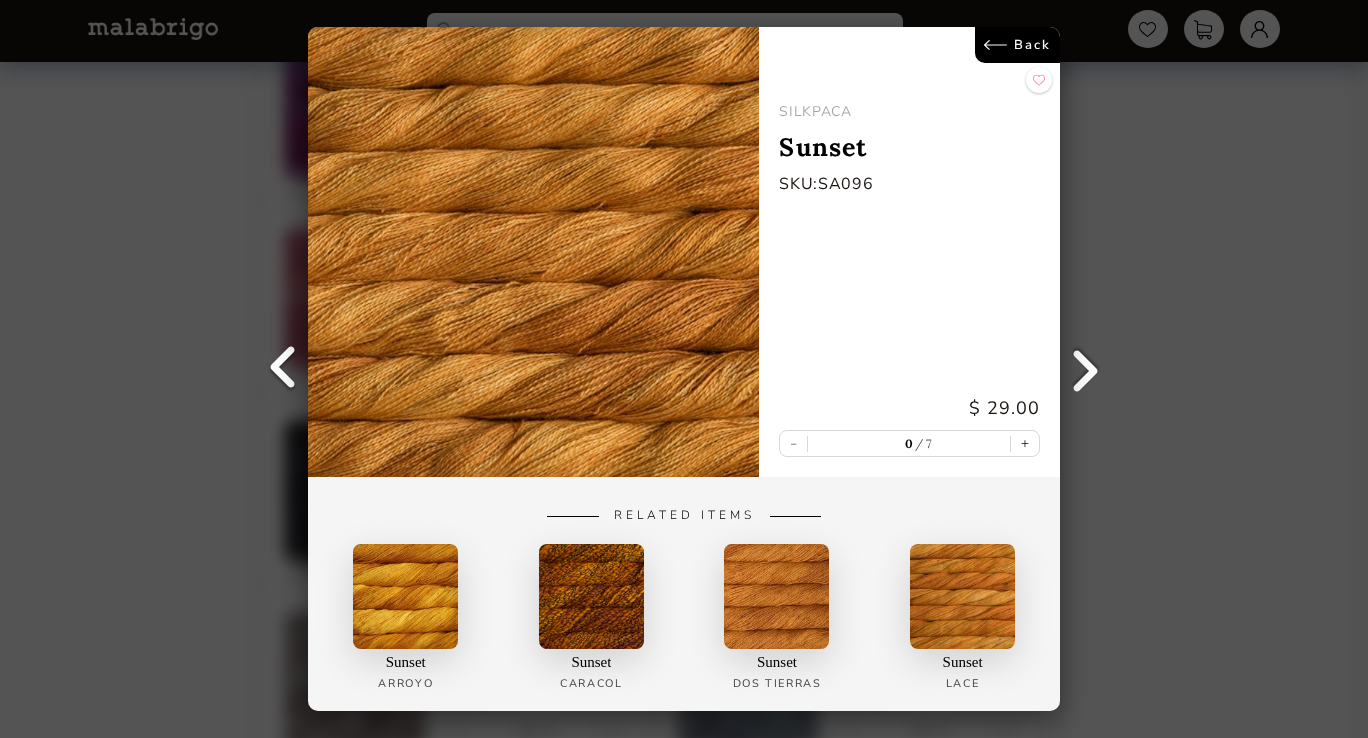click at bounding box center [283, 369] 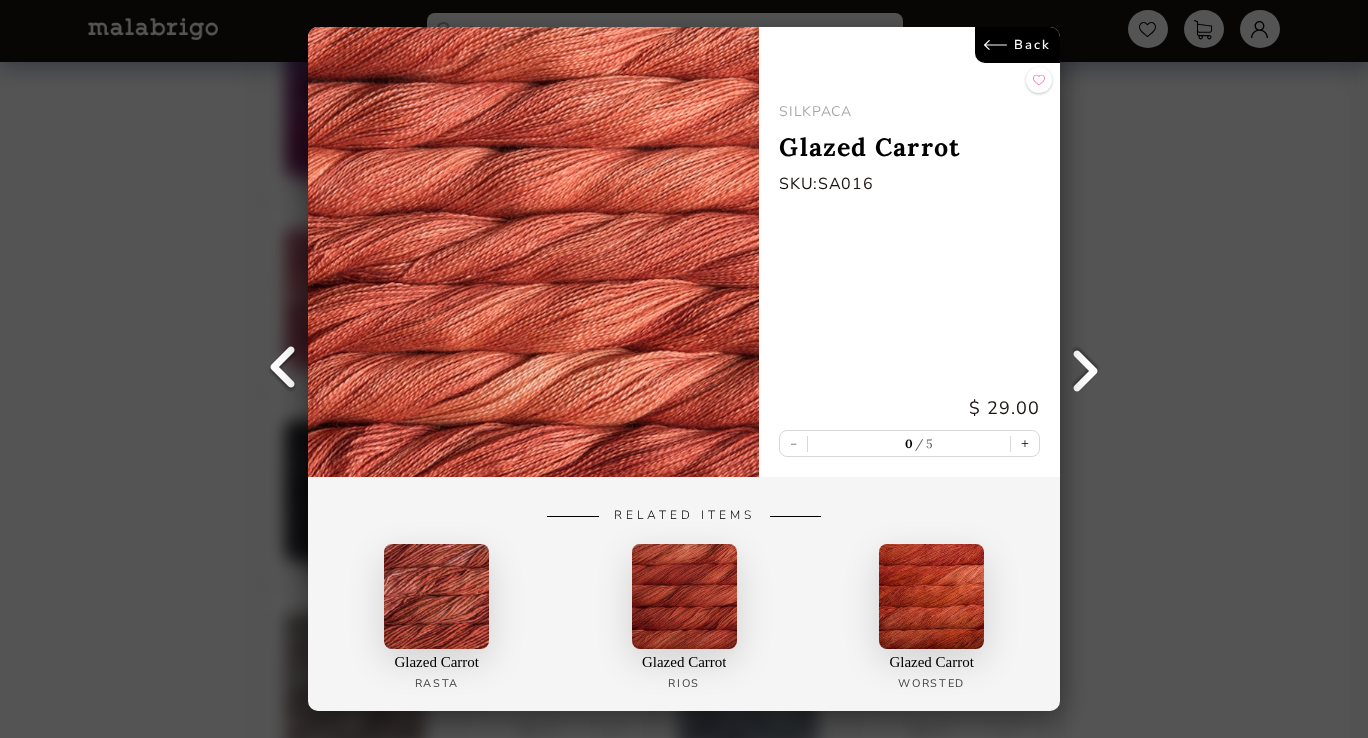 click at bounding box center (283, 369) 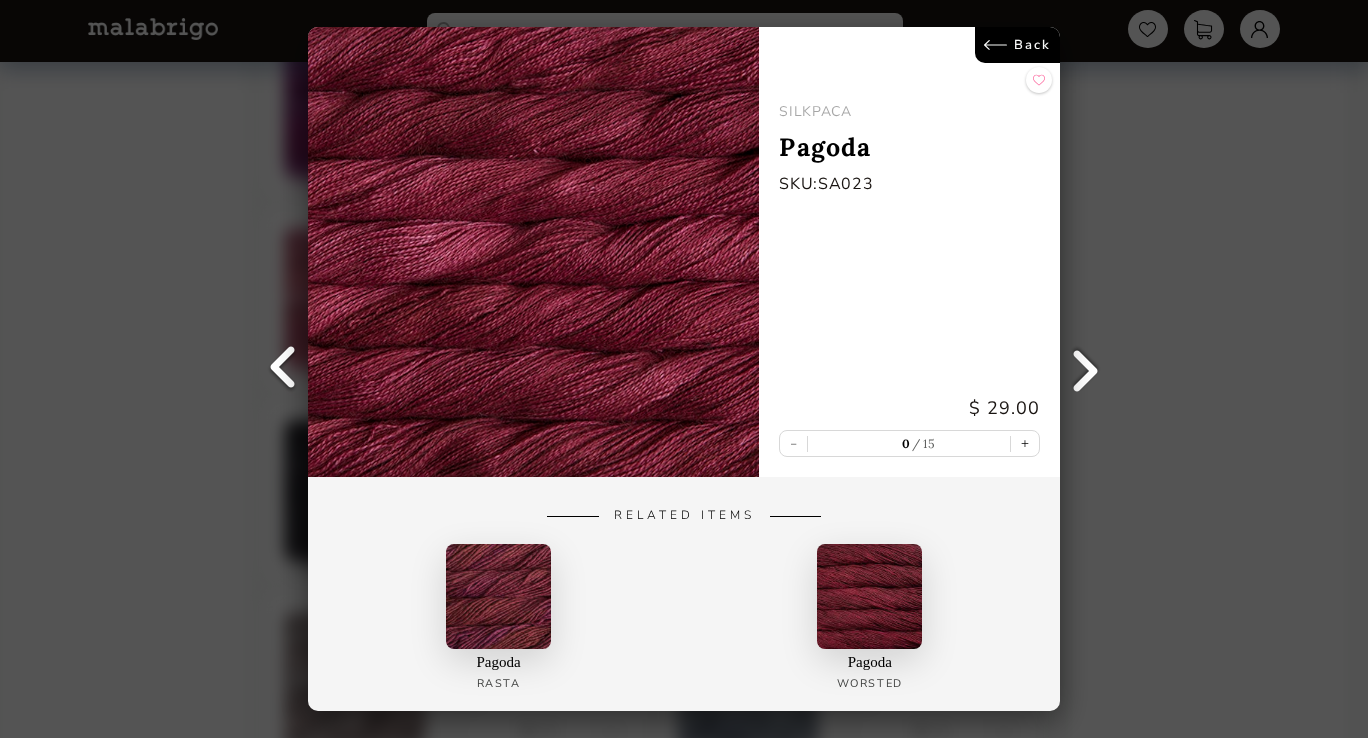 click at bounding box center [283, 369] 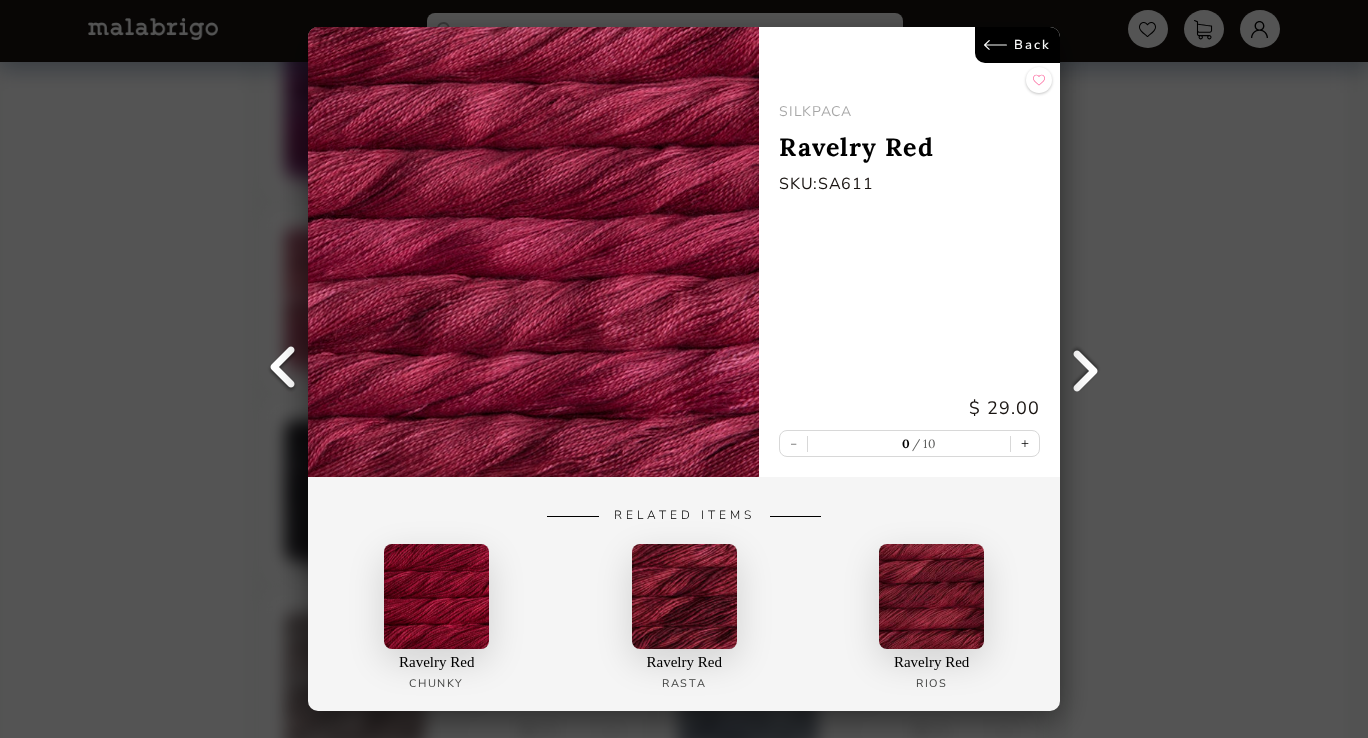 click at bounding box center [283, 369] 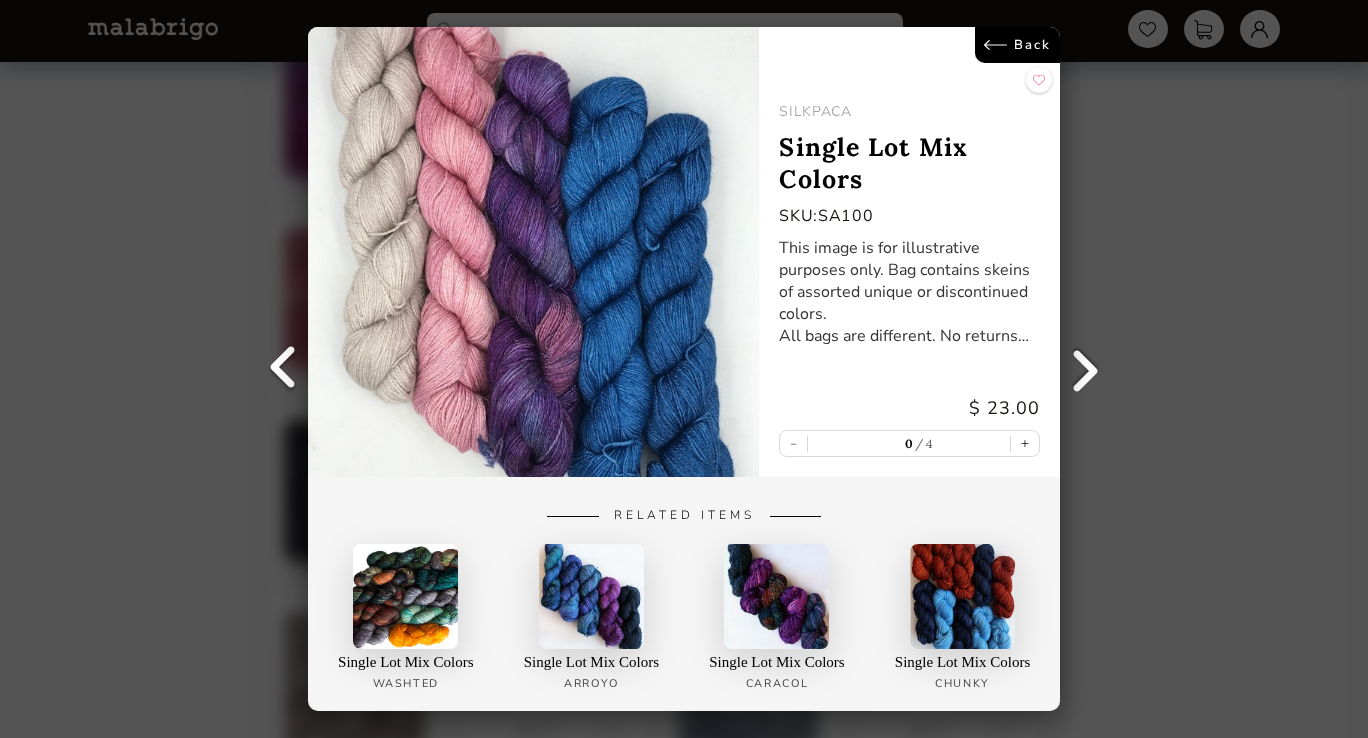 click at bounding box center (283, 369) 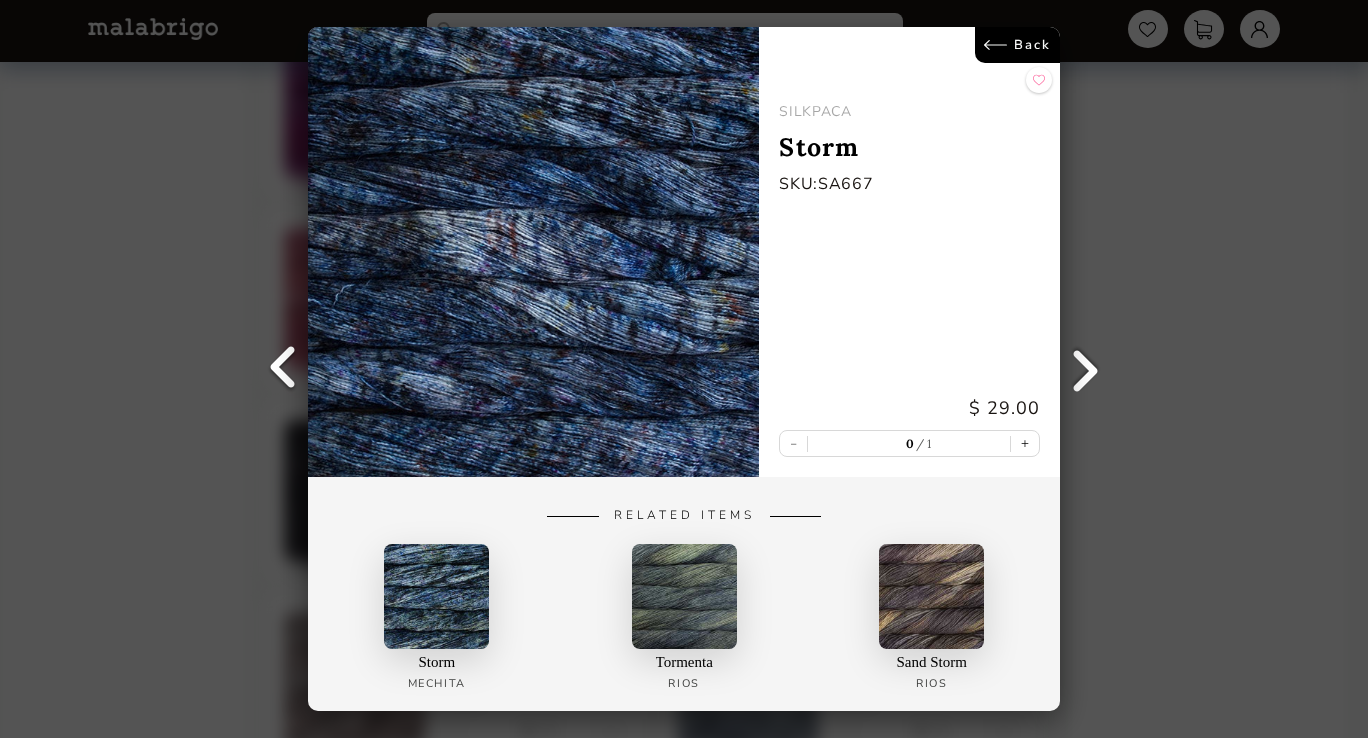 click at bounding box center (283, 369) 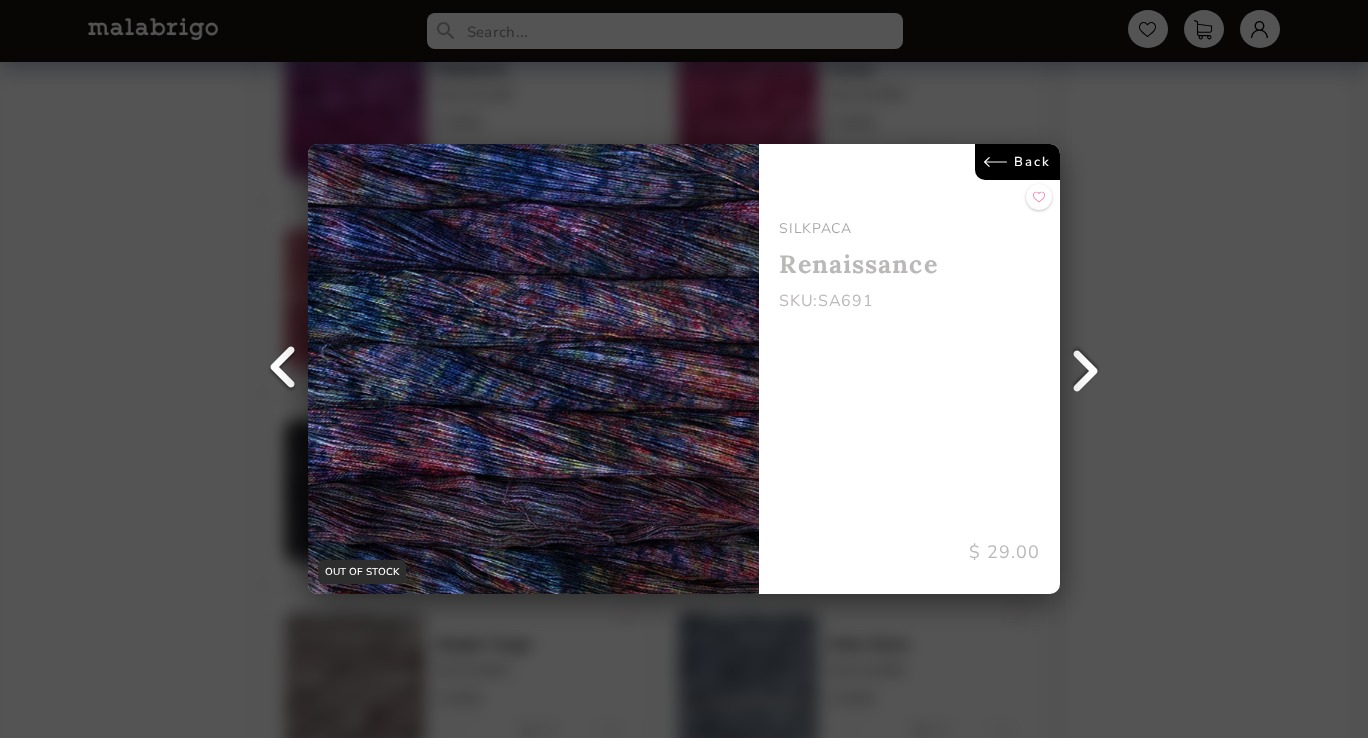 click at bounding box center (283, 369) 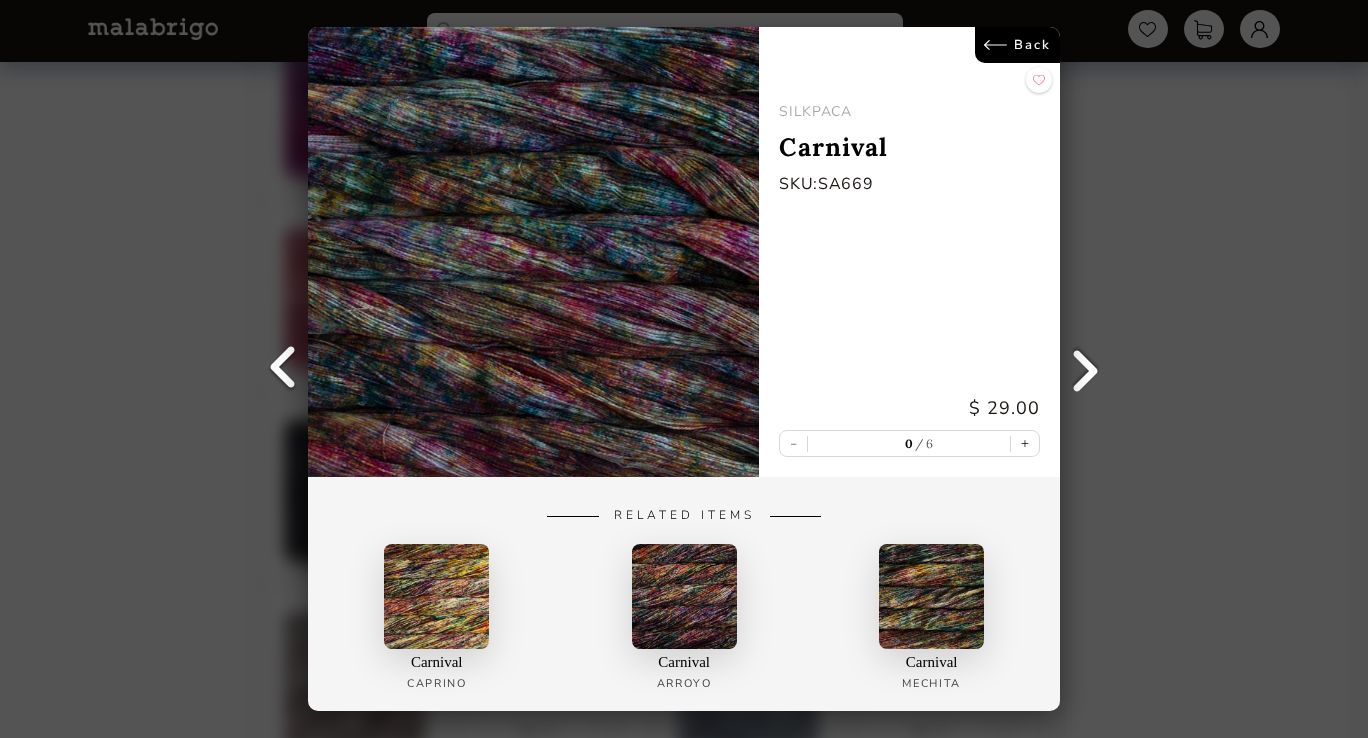 click at bounding box center [283, 369] 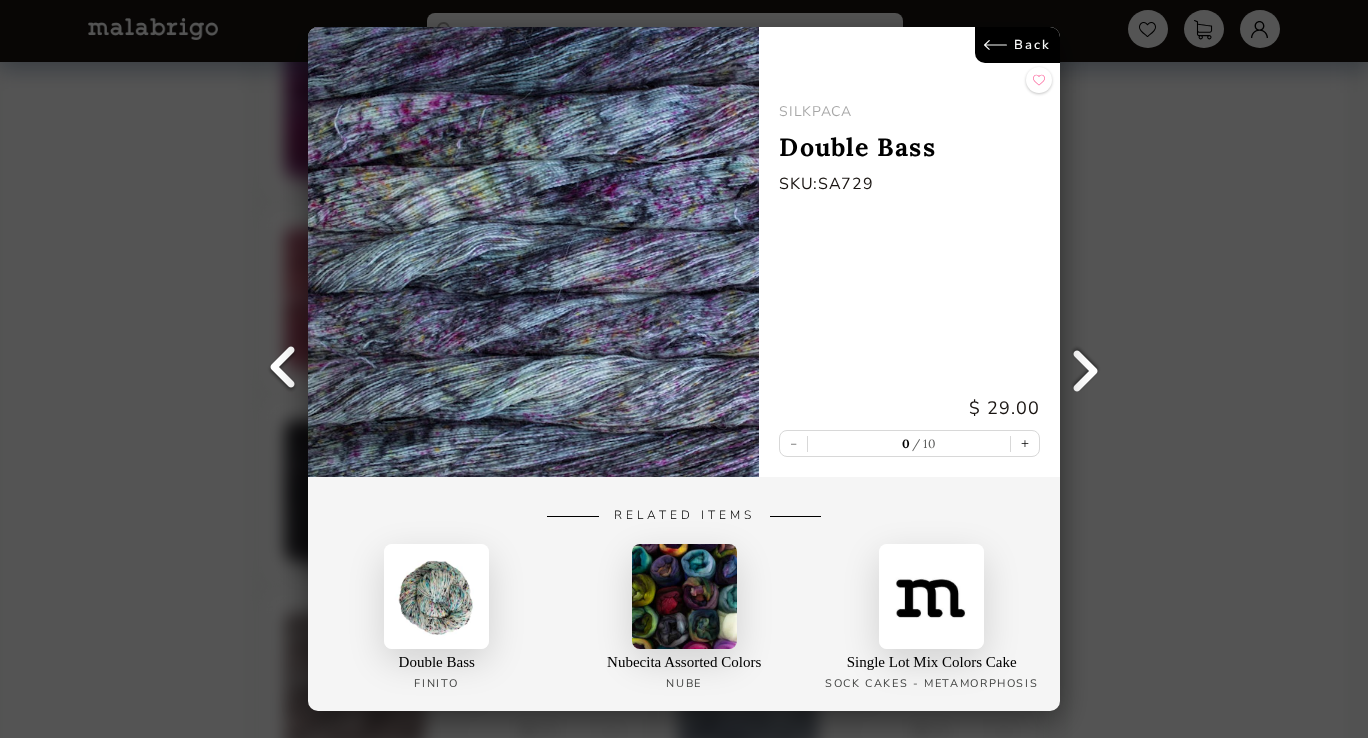 click at bounding box center (283, 369) 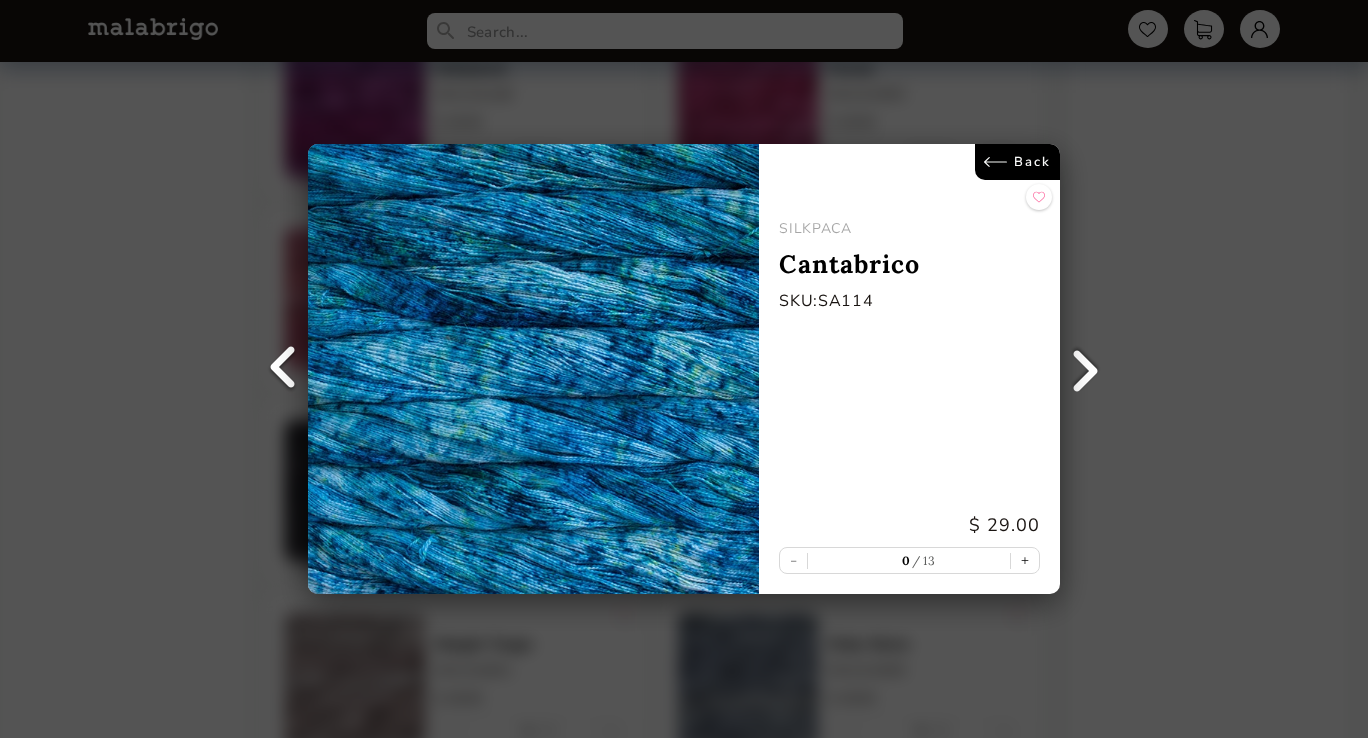 click at bounding box center (283, 369) 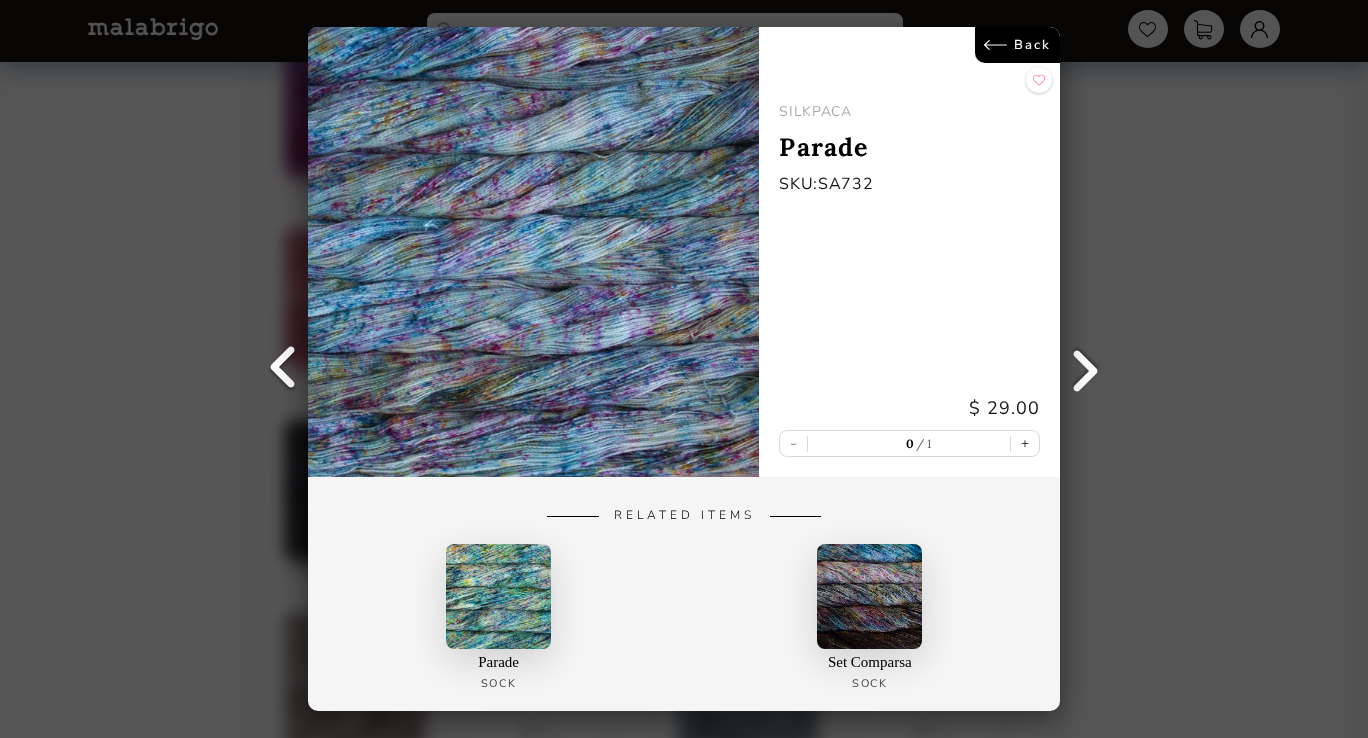 click at bounding box center (283, 369) 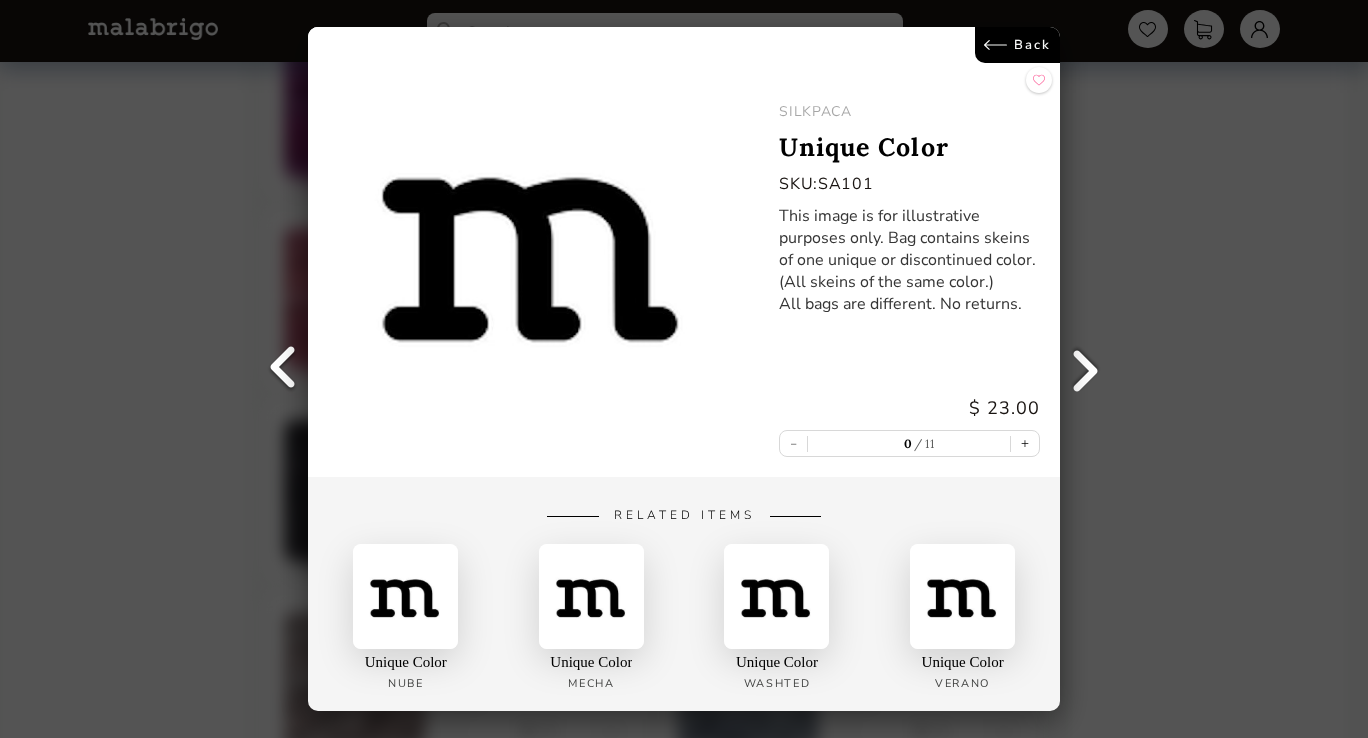 click at bounding box center (283, 369) 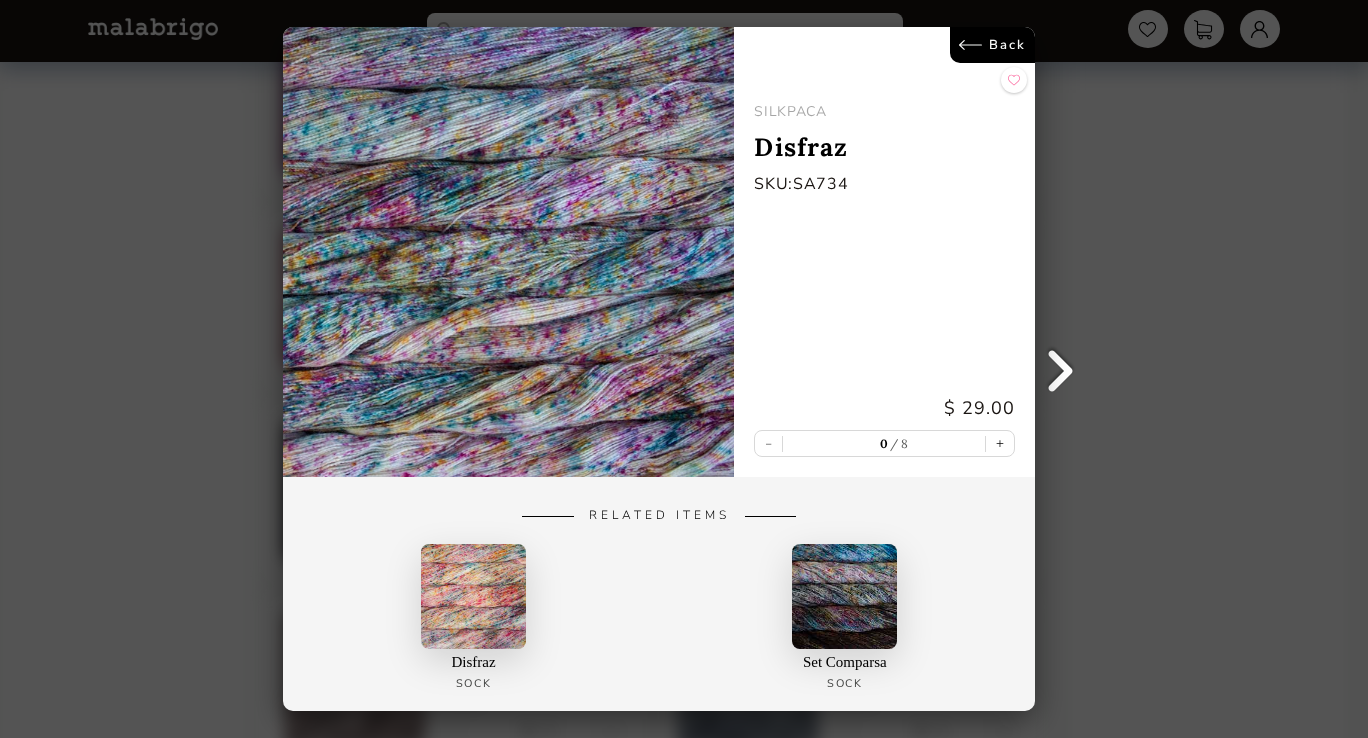 click at bounding box center [508, 252] 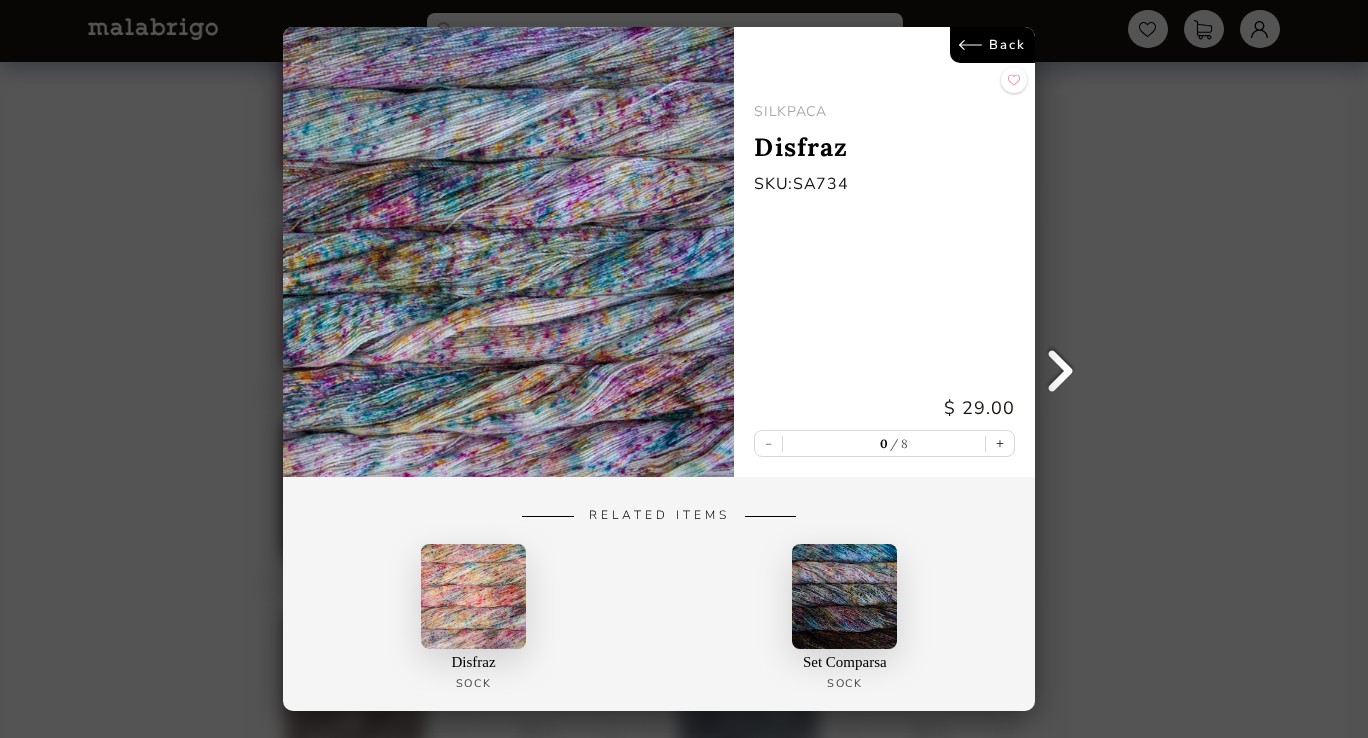click on "Back" at bounding box center (992, 45) 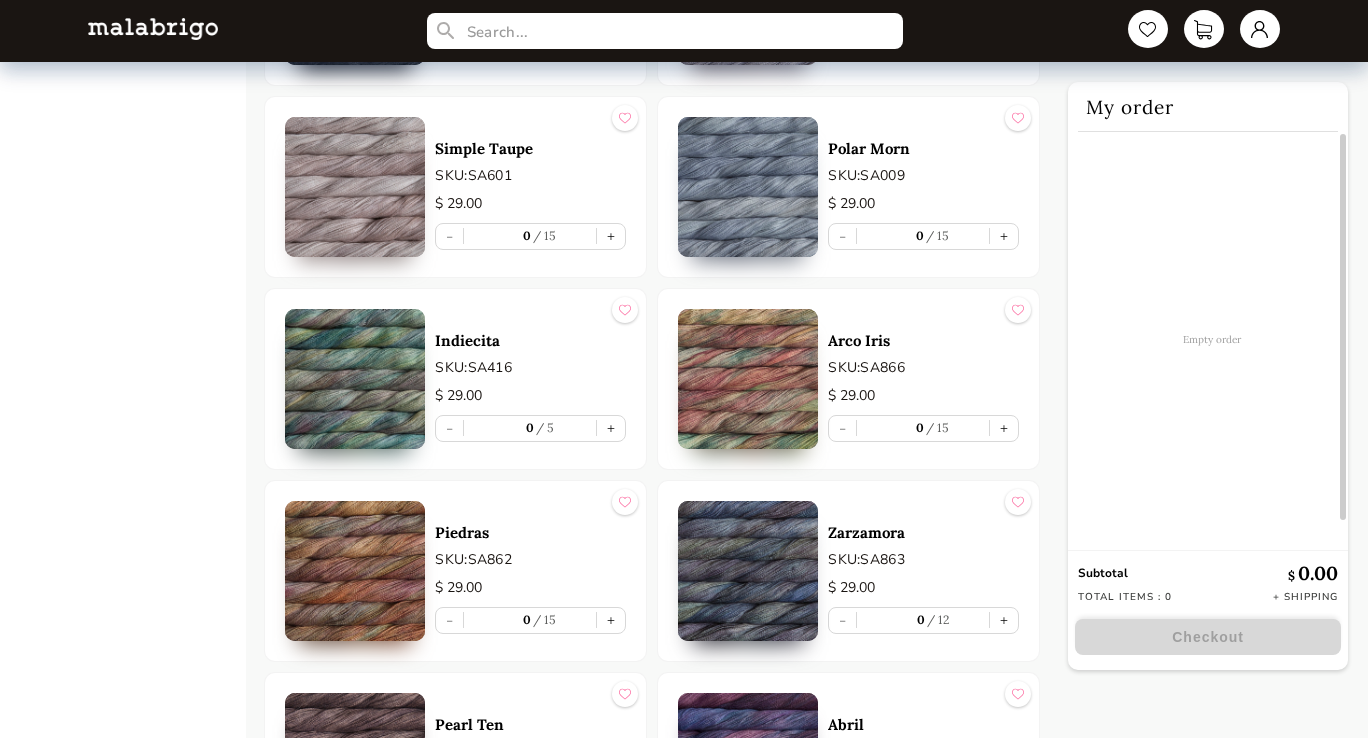 scroll, scrollTop: 4167, scrollLeft: 0, axis: vertical 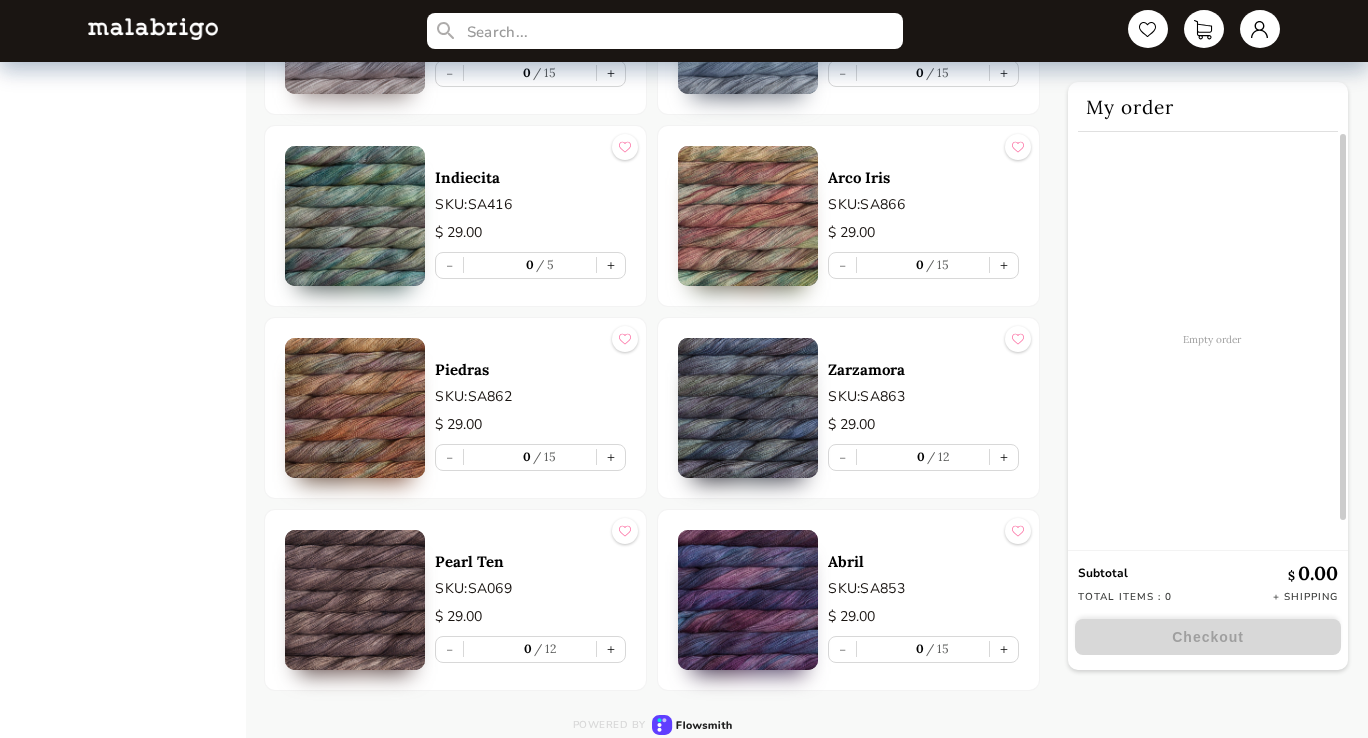 click at bounding box center (748, 600) 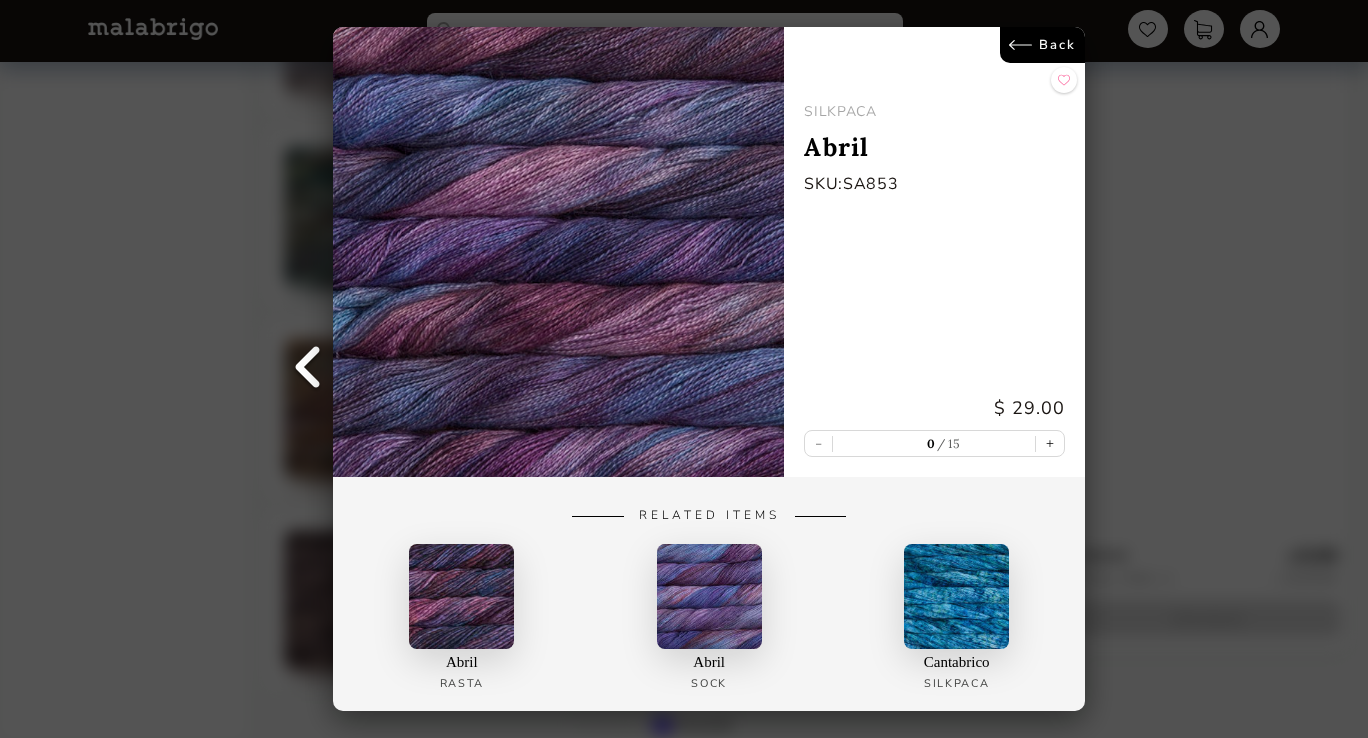click at bounding box center (308, 369) 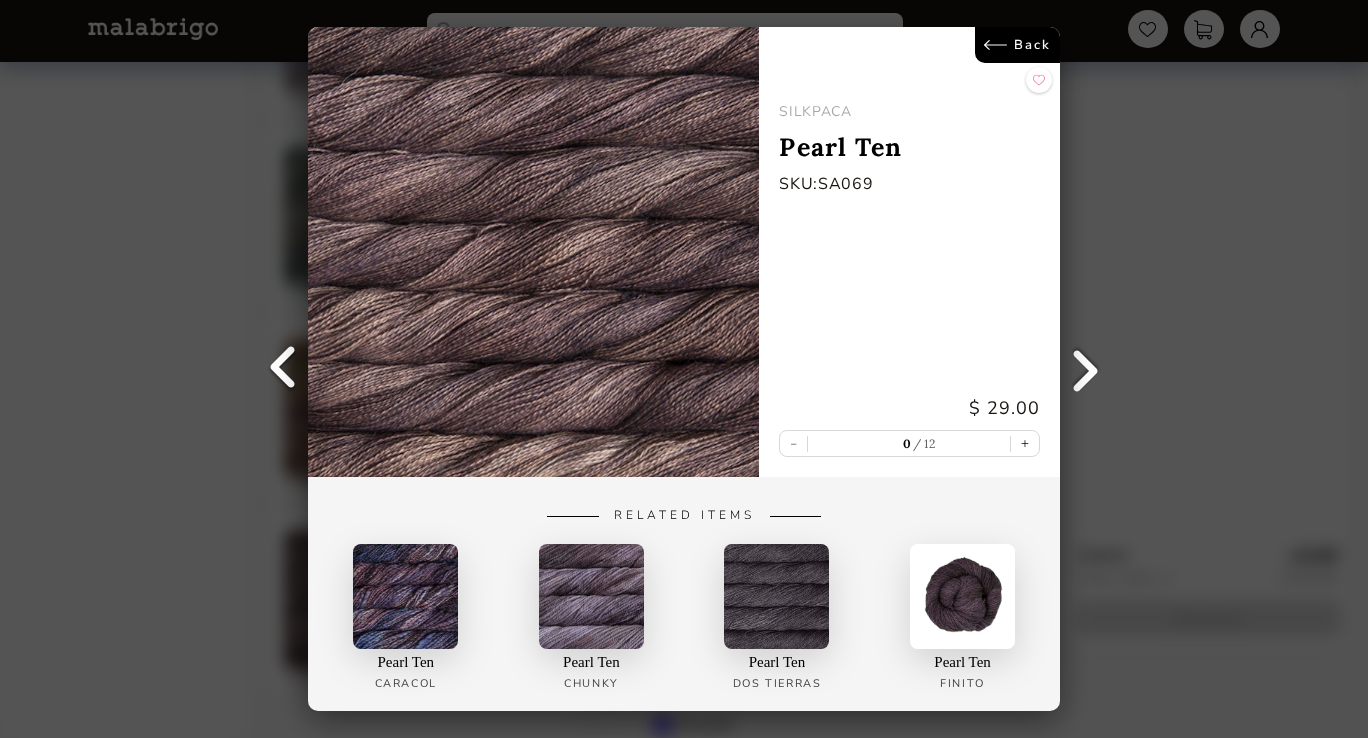 click at bounding box center (533, 252) 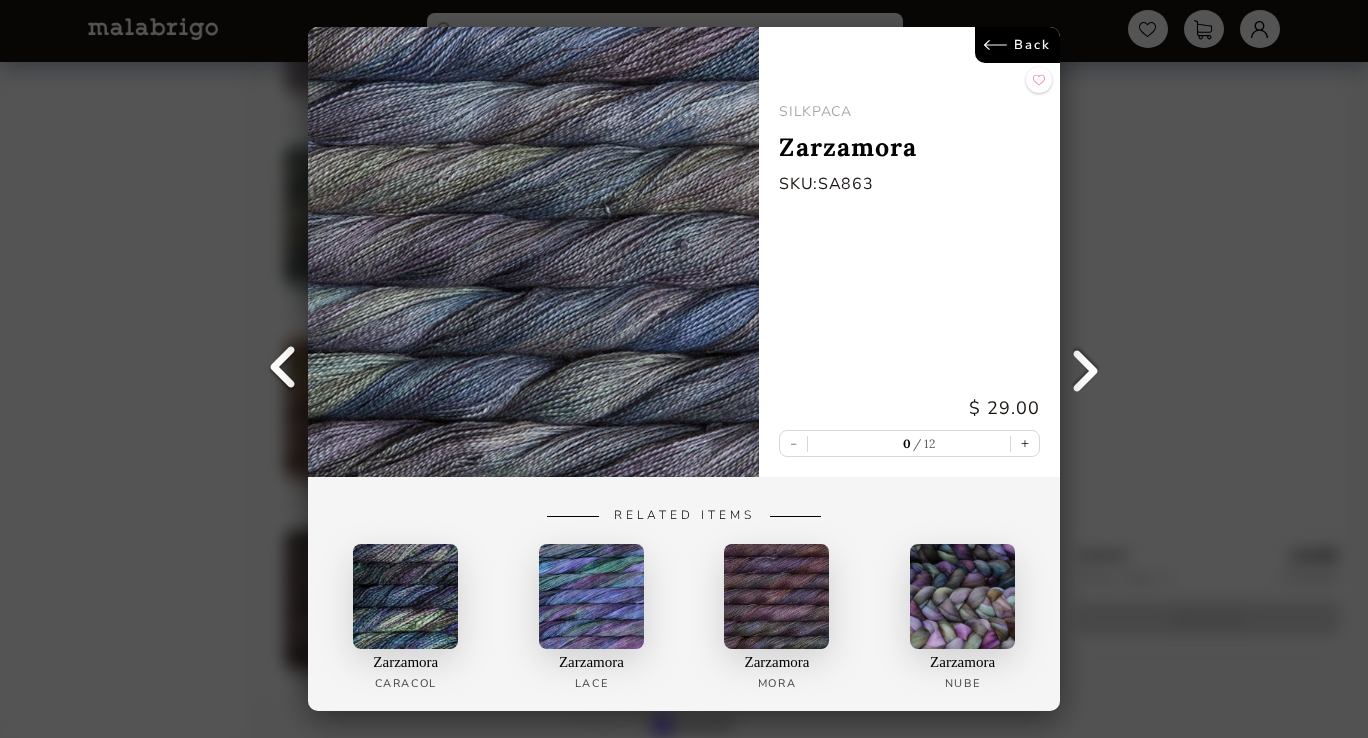 click at bounding box center [283, 369] 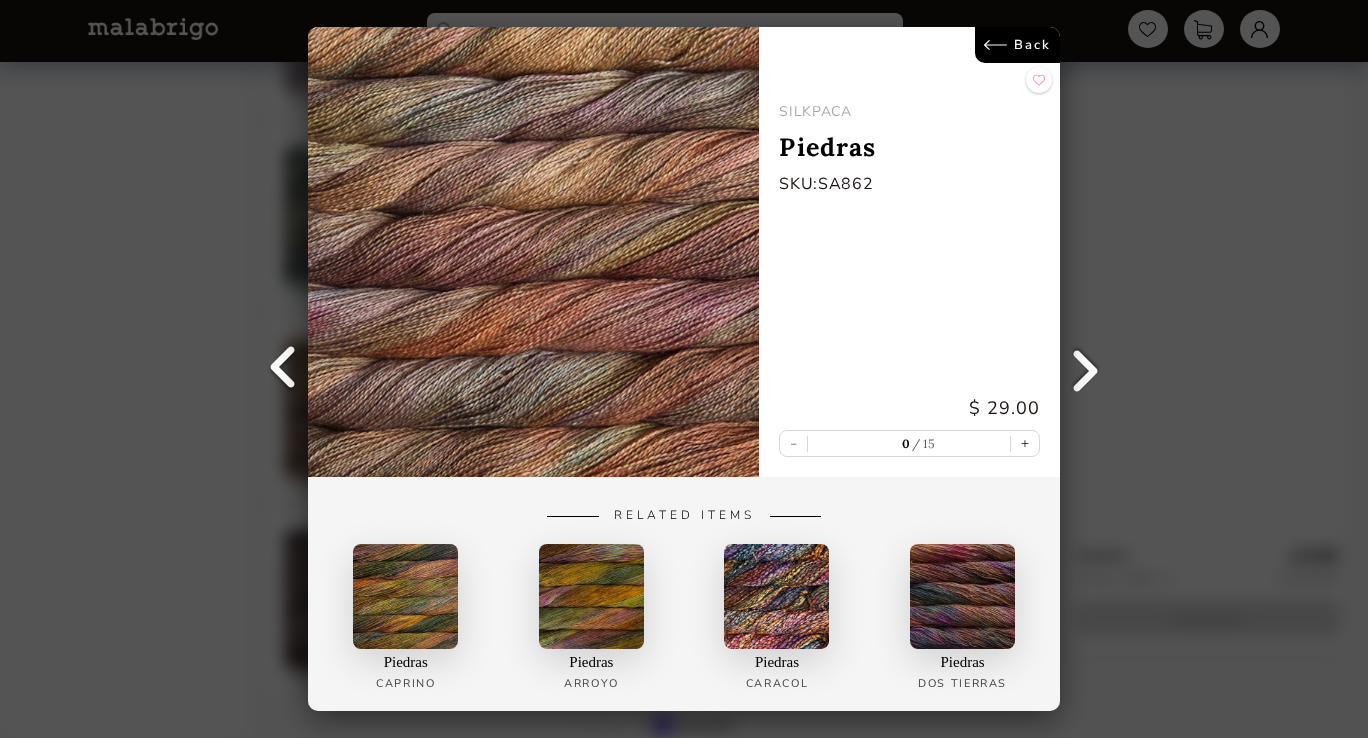 click at bounding box center [283, 369] 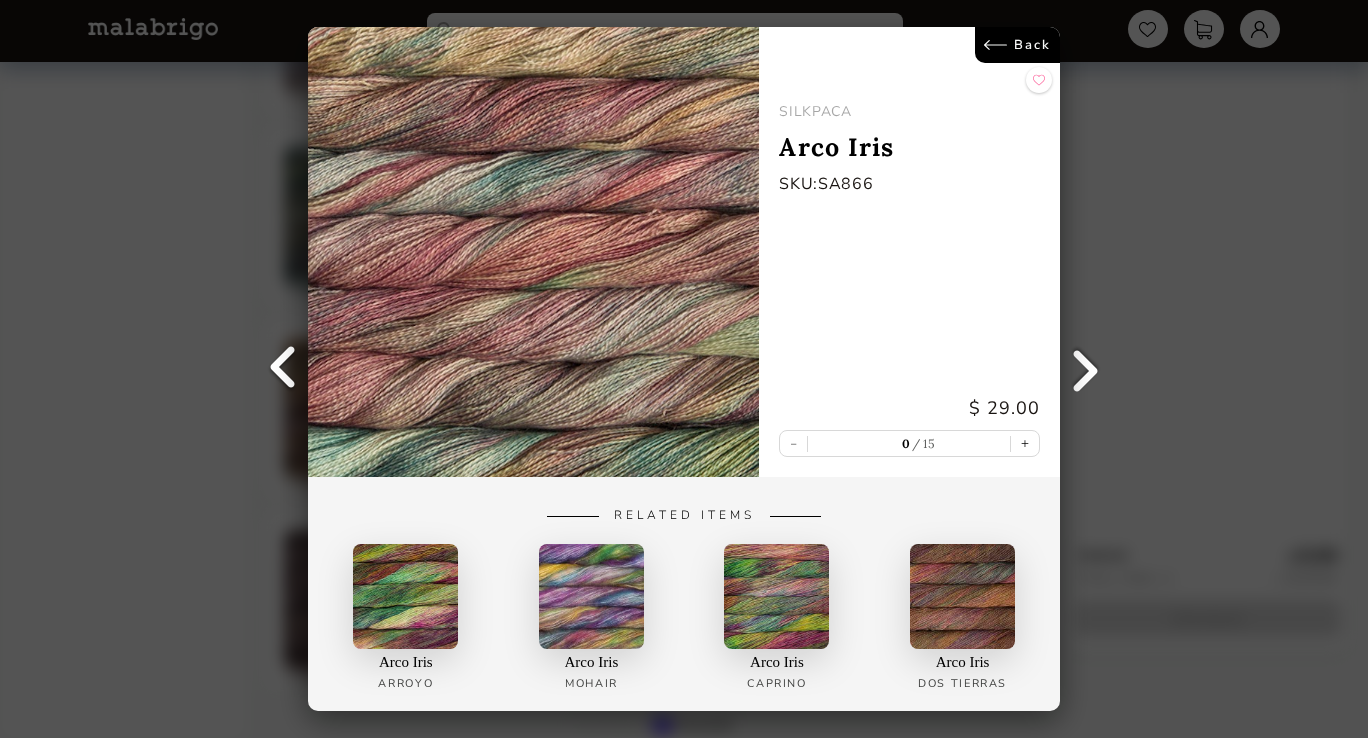 click at bounding box center [283, 369] 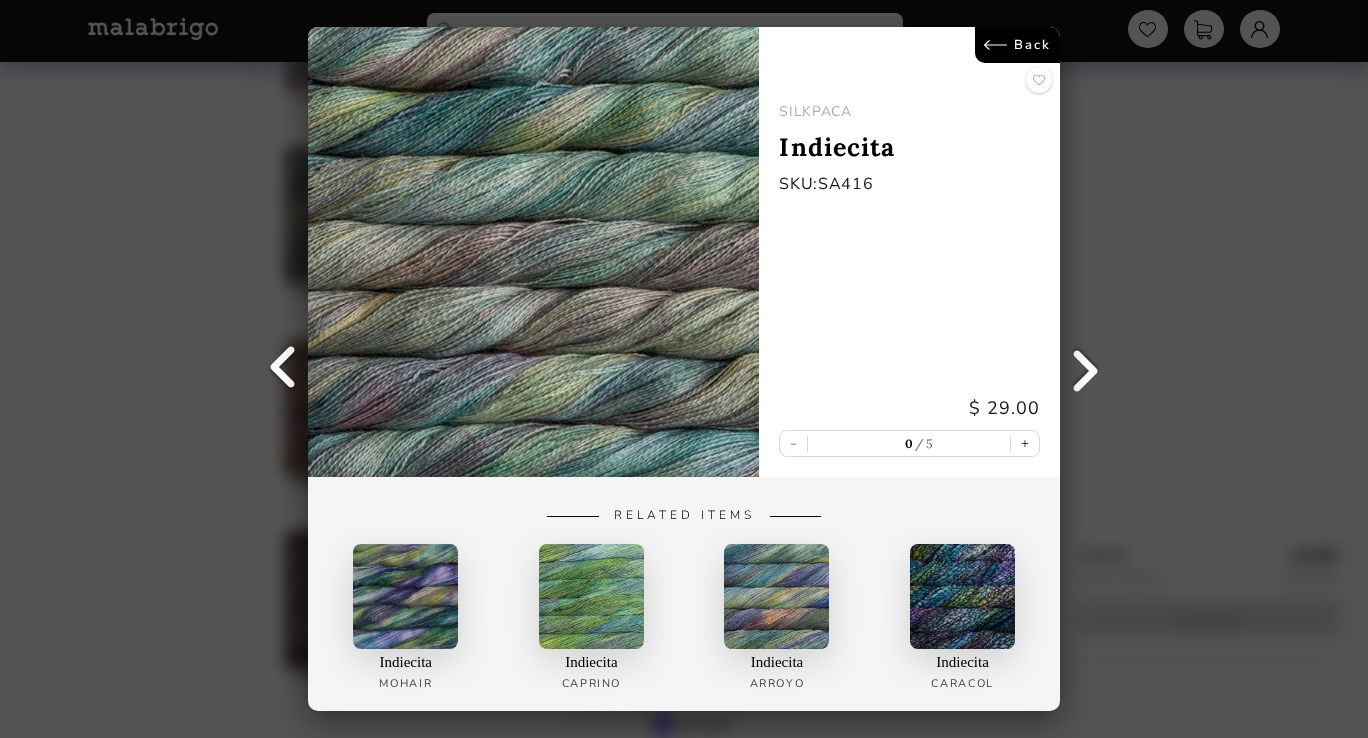 click at bounding box center [283, 369] 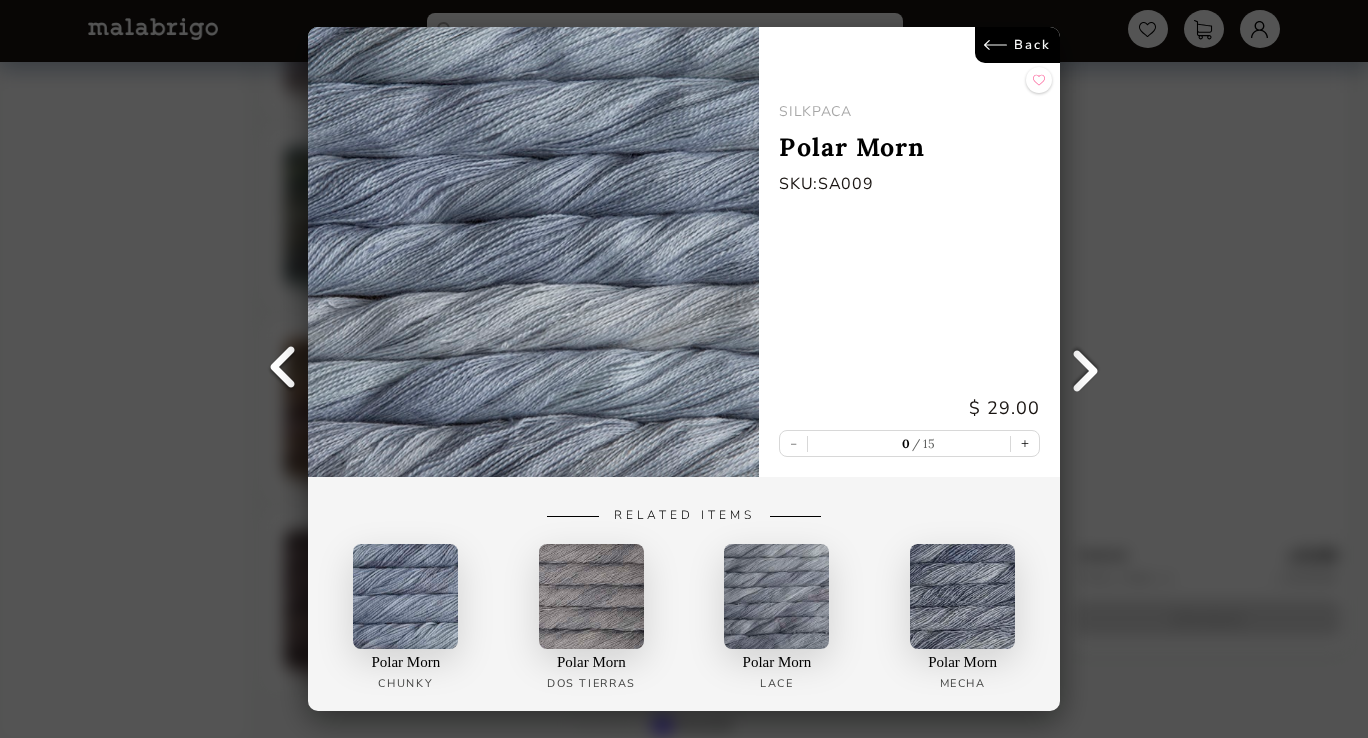 click at bounding box center (283, 369) 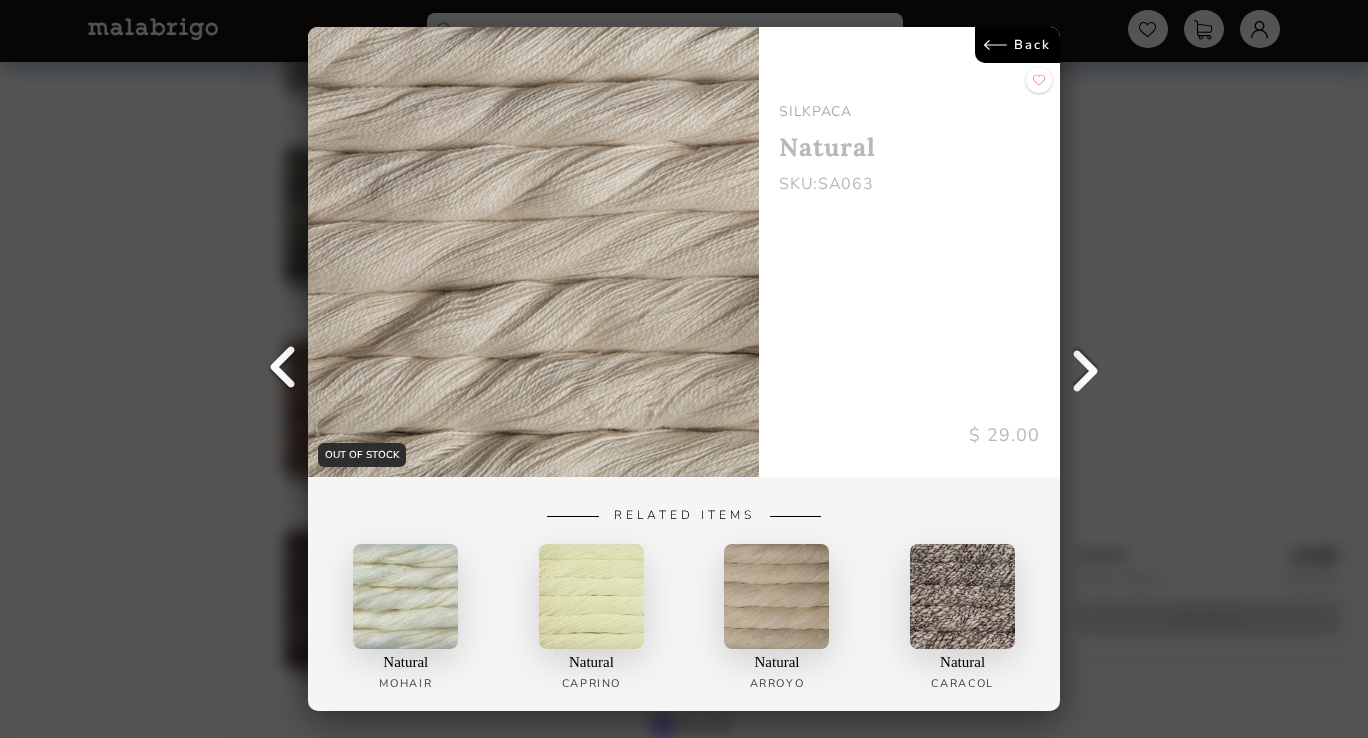 click at bounding box center (283, 369) 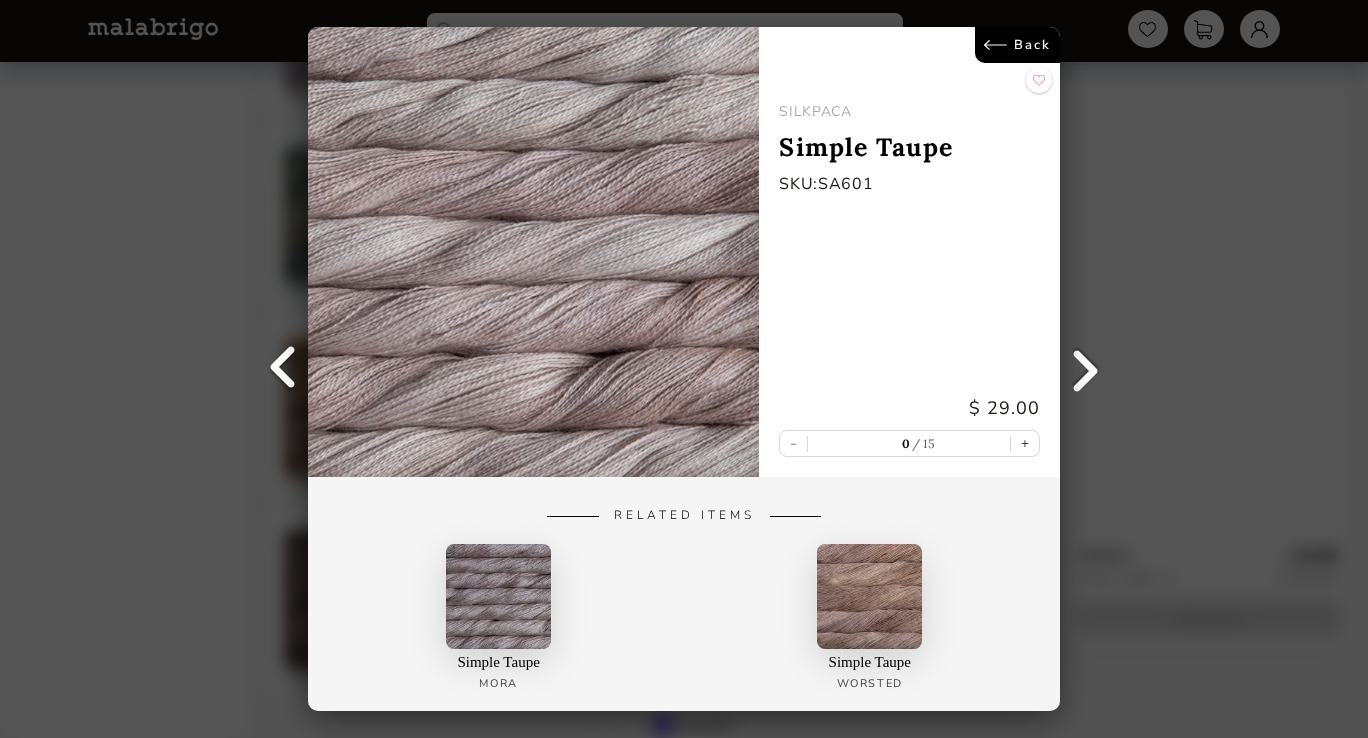 click at bounding box center [283, 369] 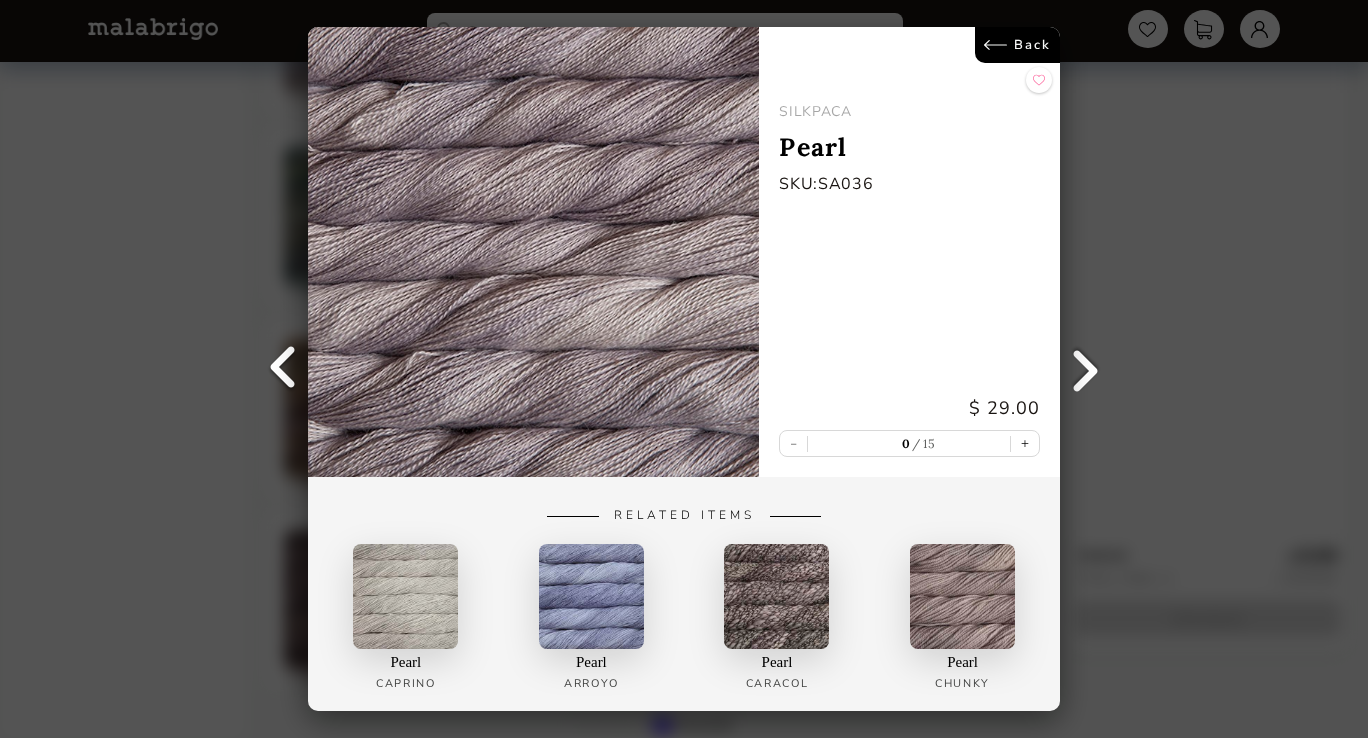 click at bounding box center (283, 369) 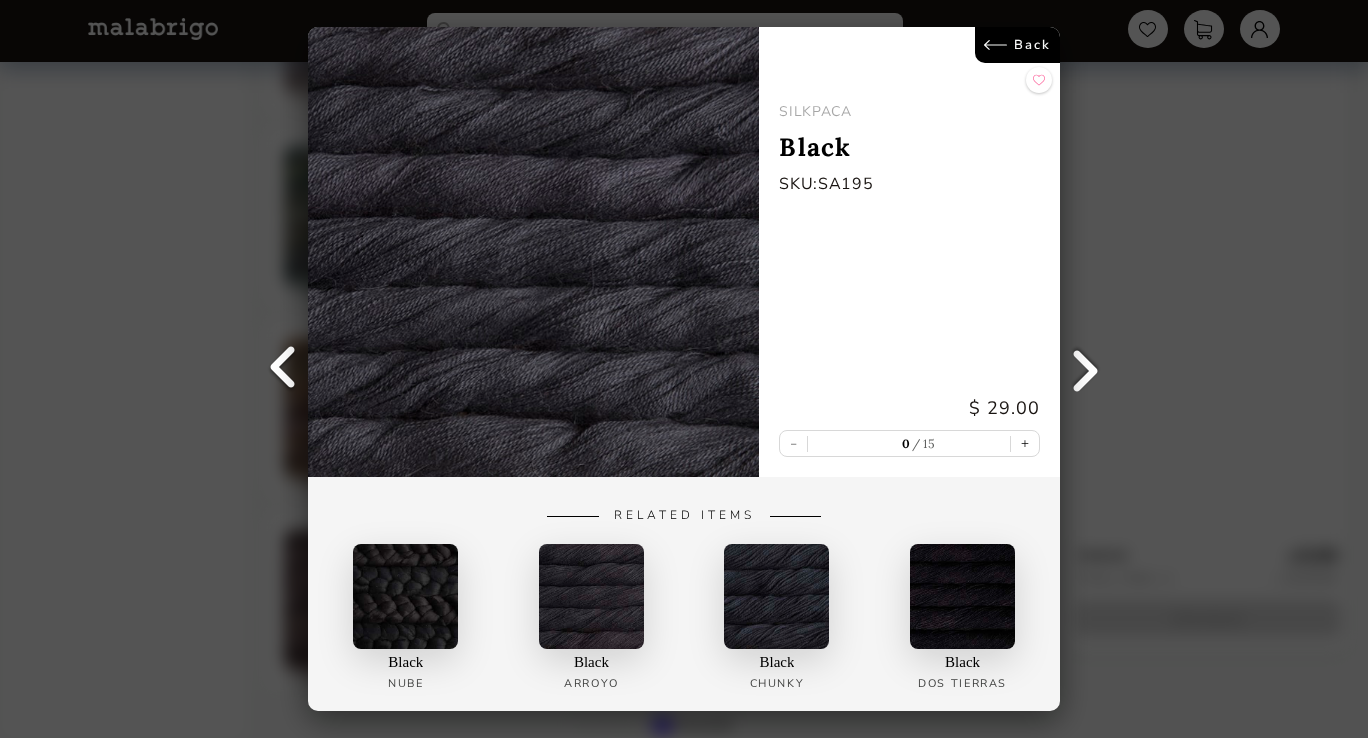 click at bounding box center [283, 369] 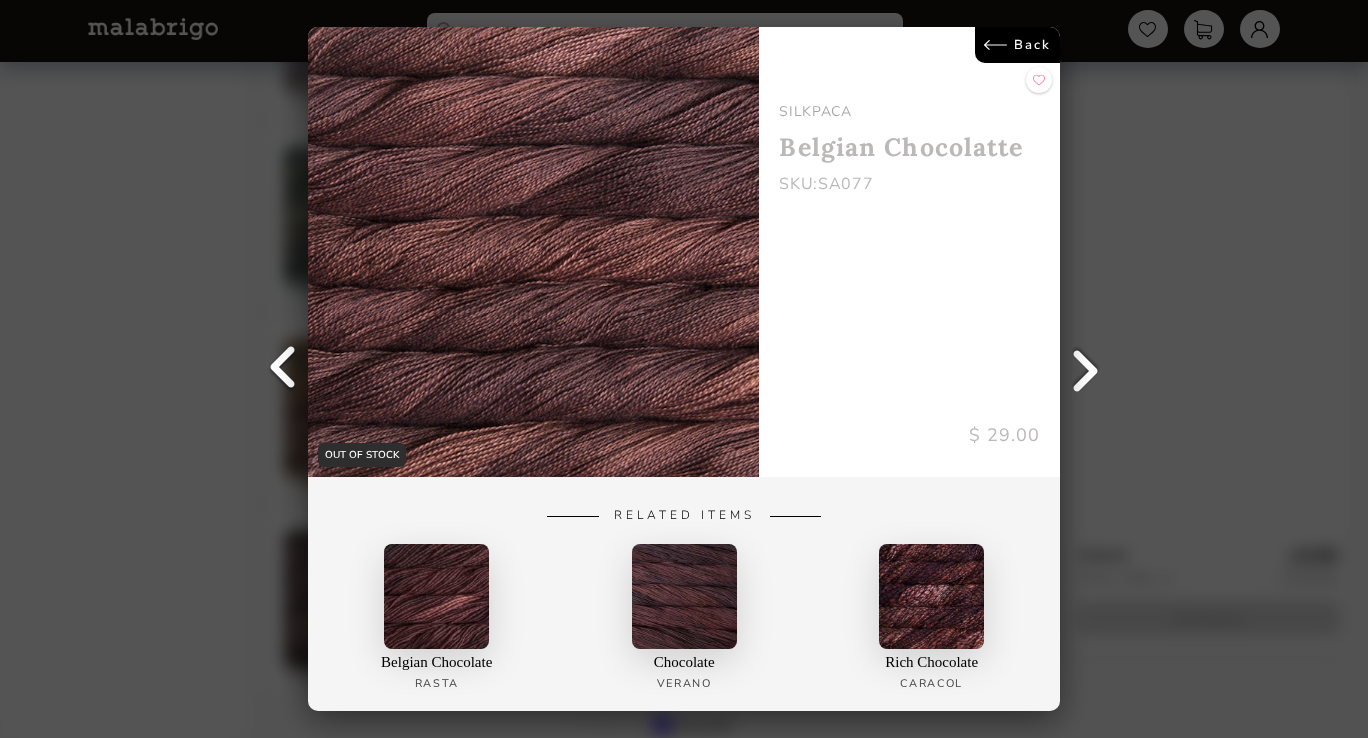 click at bounding box center (283, 369) 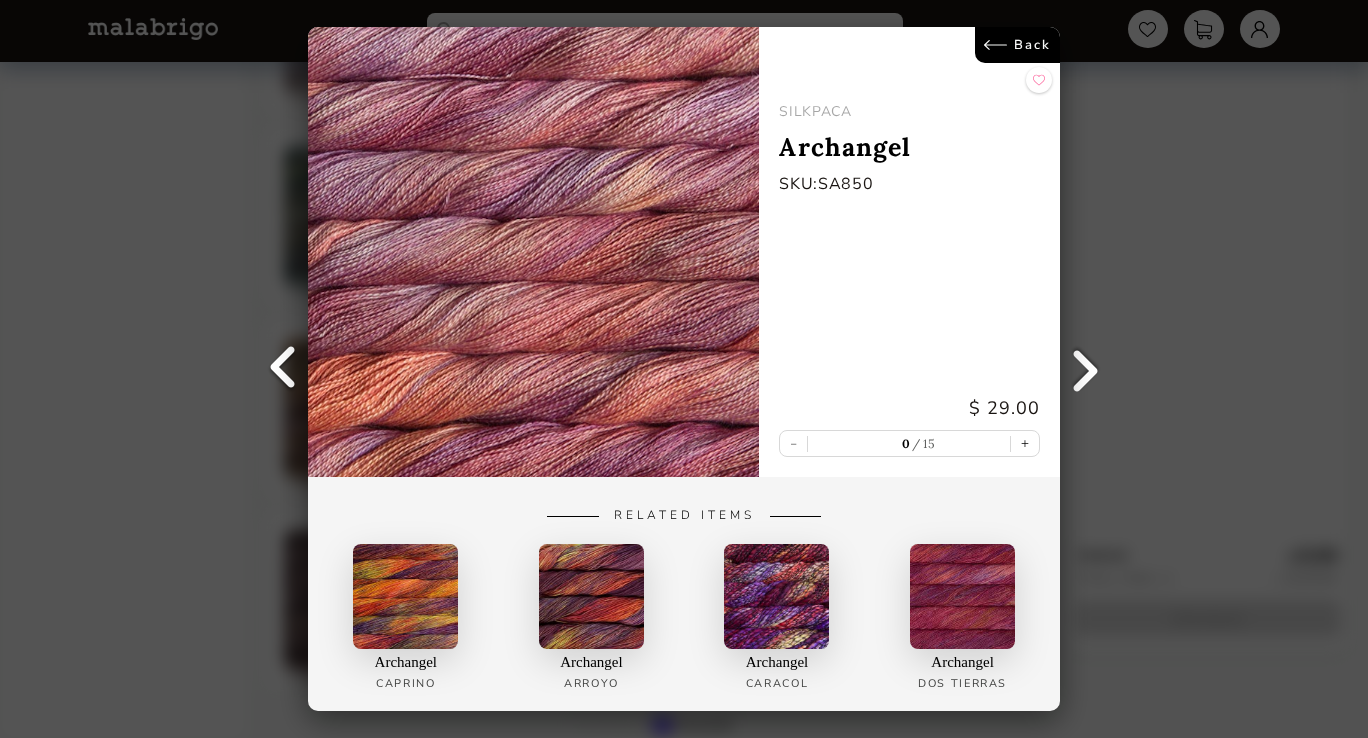 click on "Back" at bounding box center (1017, 45) 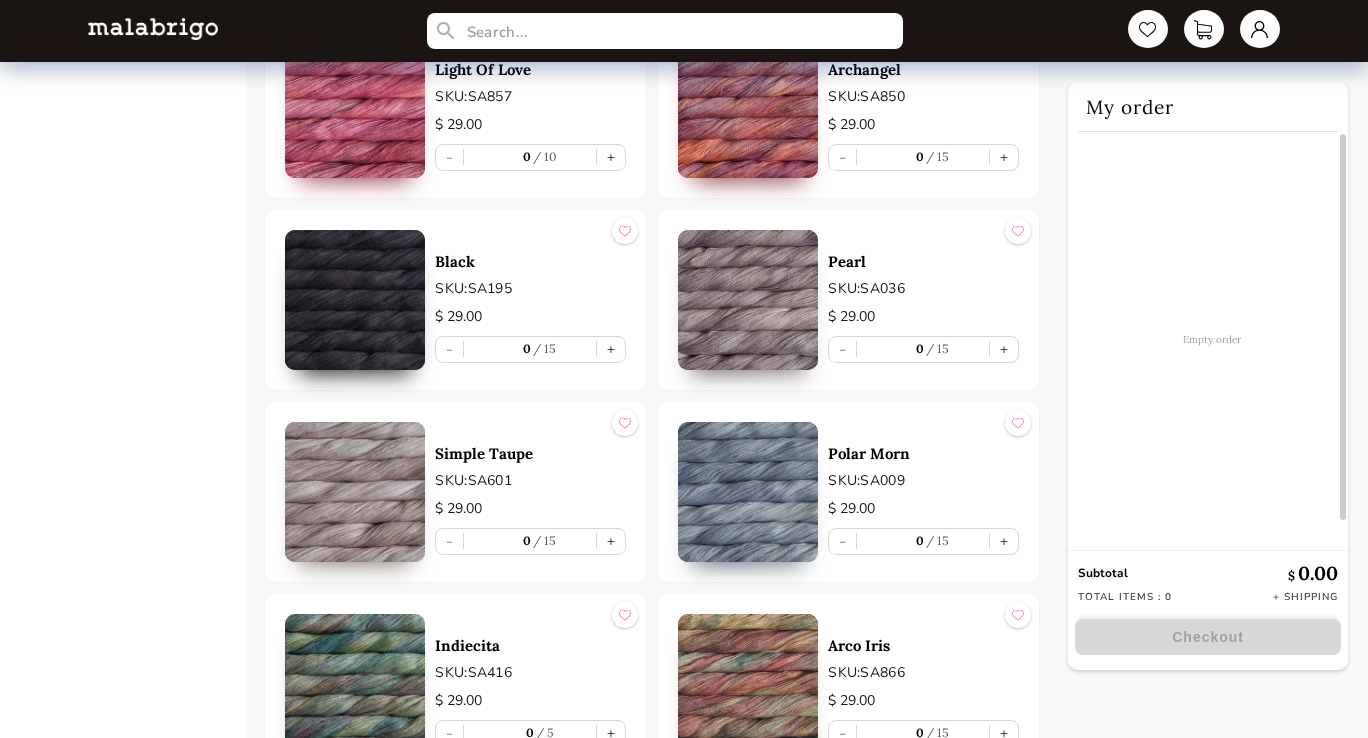 scroll, scrollTop: 3493, scrollLeft: 0, axis: vertical 